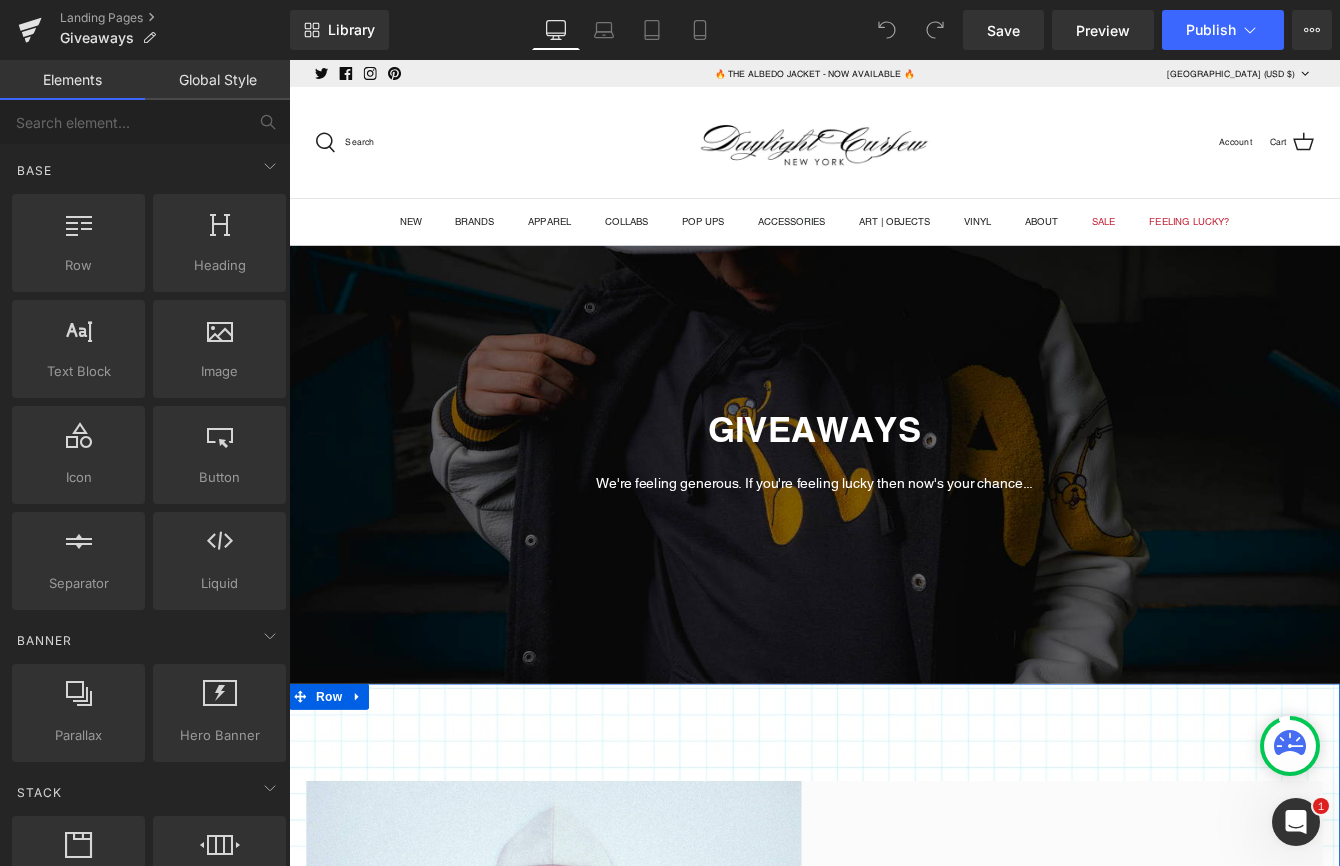 scroll, scrollTop: 3803, scrollLeft: 0, axis: vertical 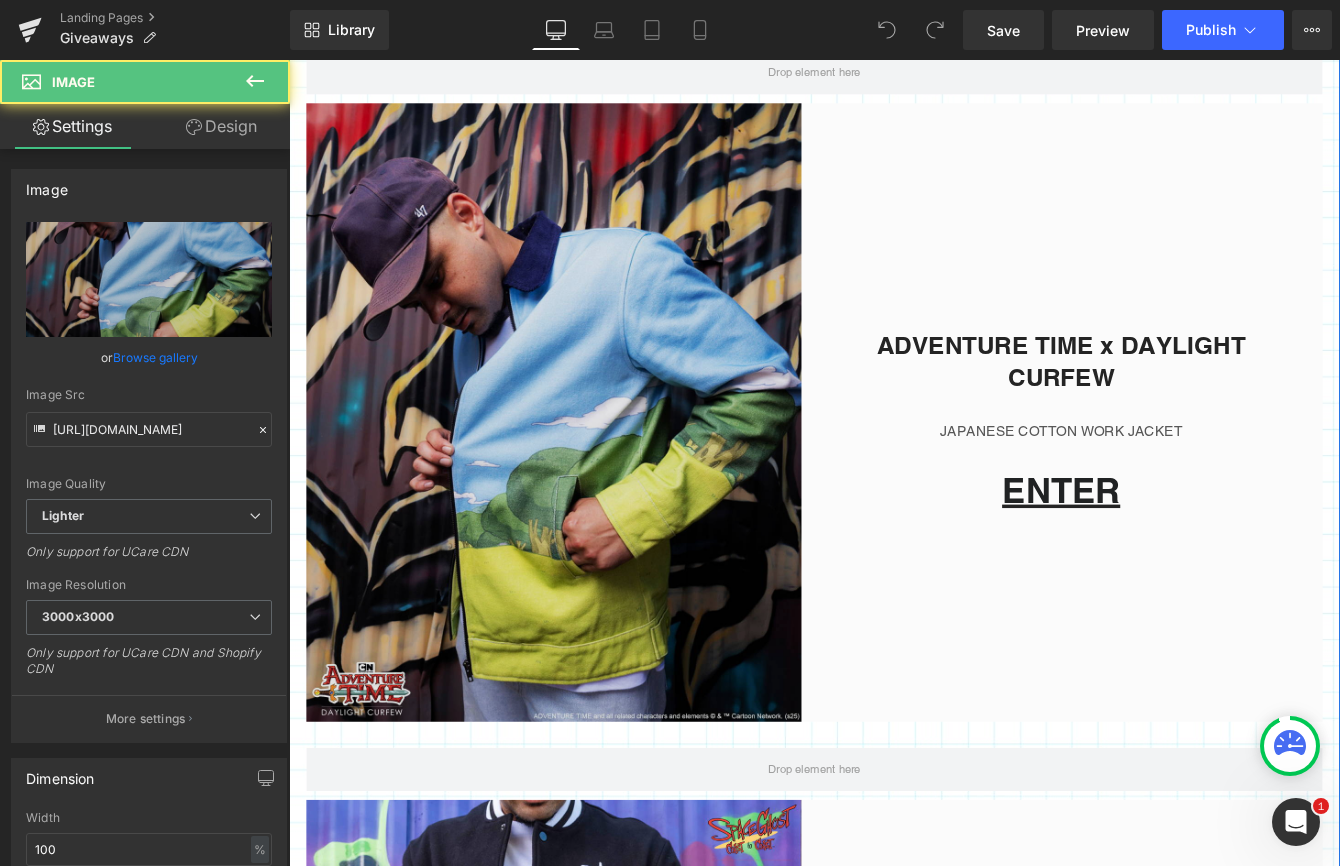 click at bounding box center (601, 466) 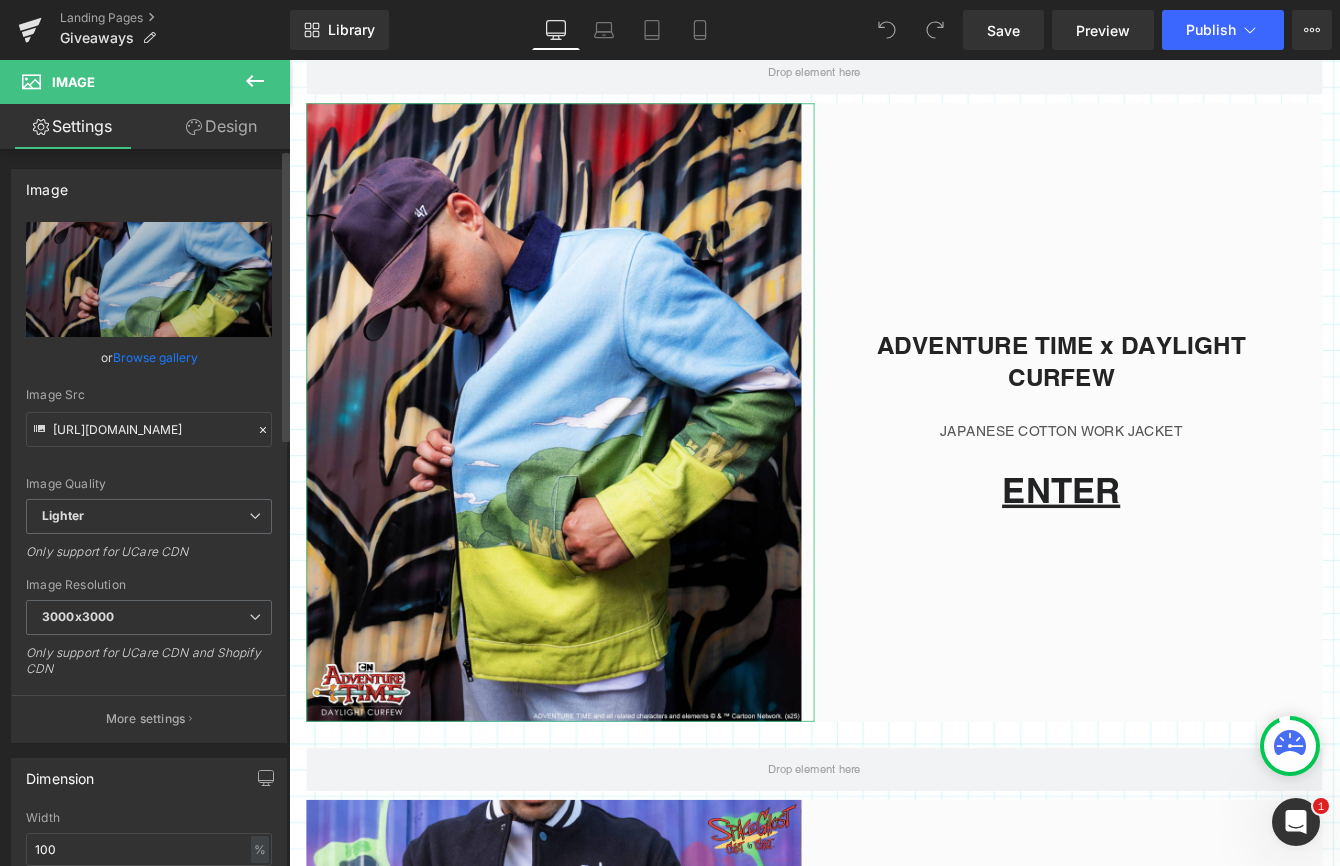 click on "Browse gallery" at bounding box center (155, 357) 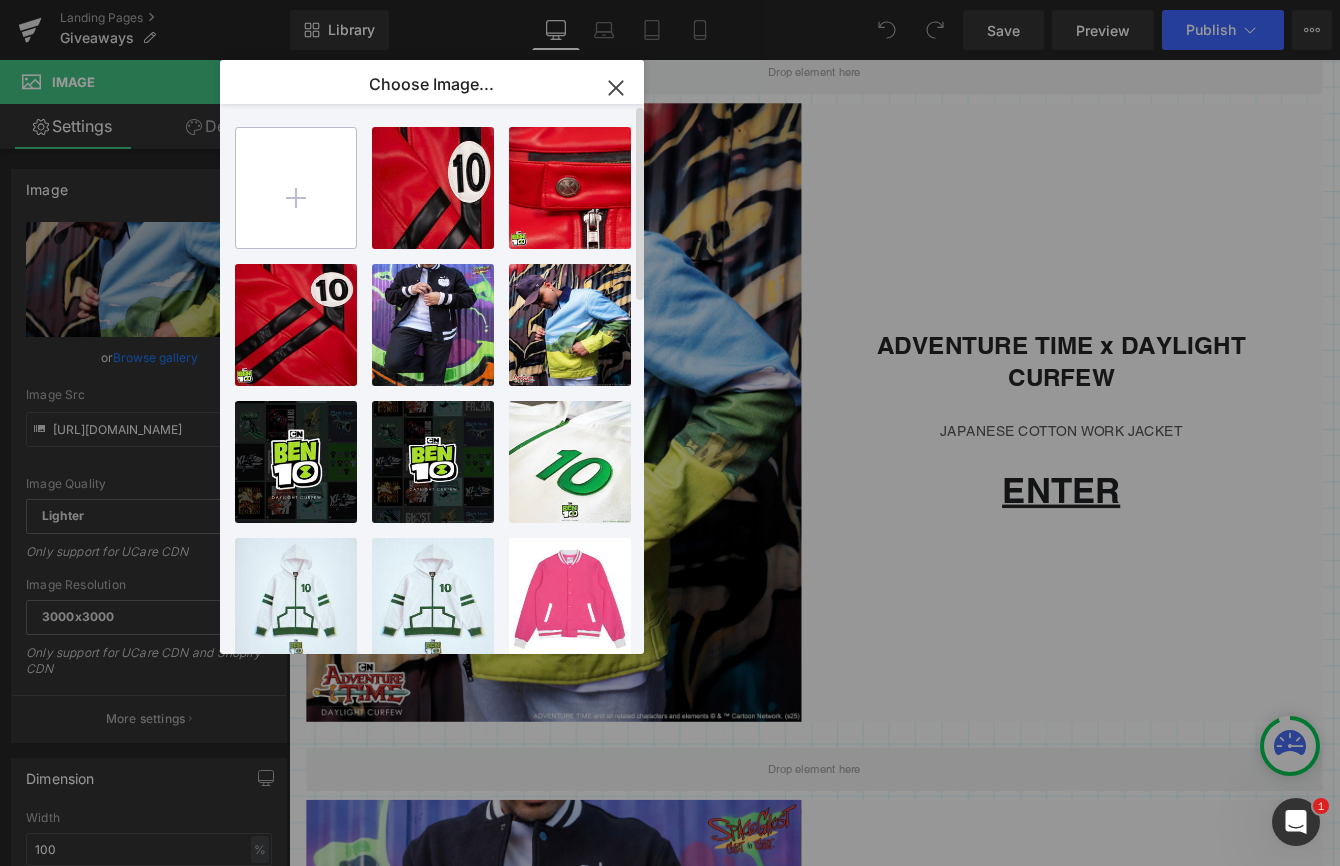 click at bounding box center (296, 188) 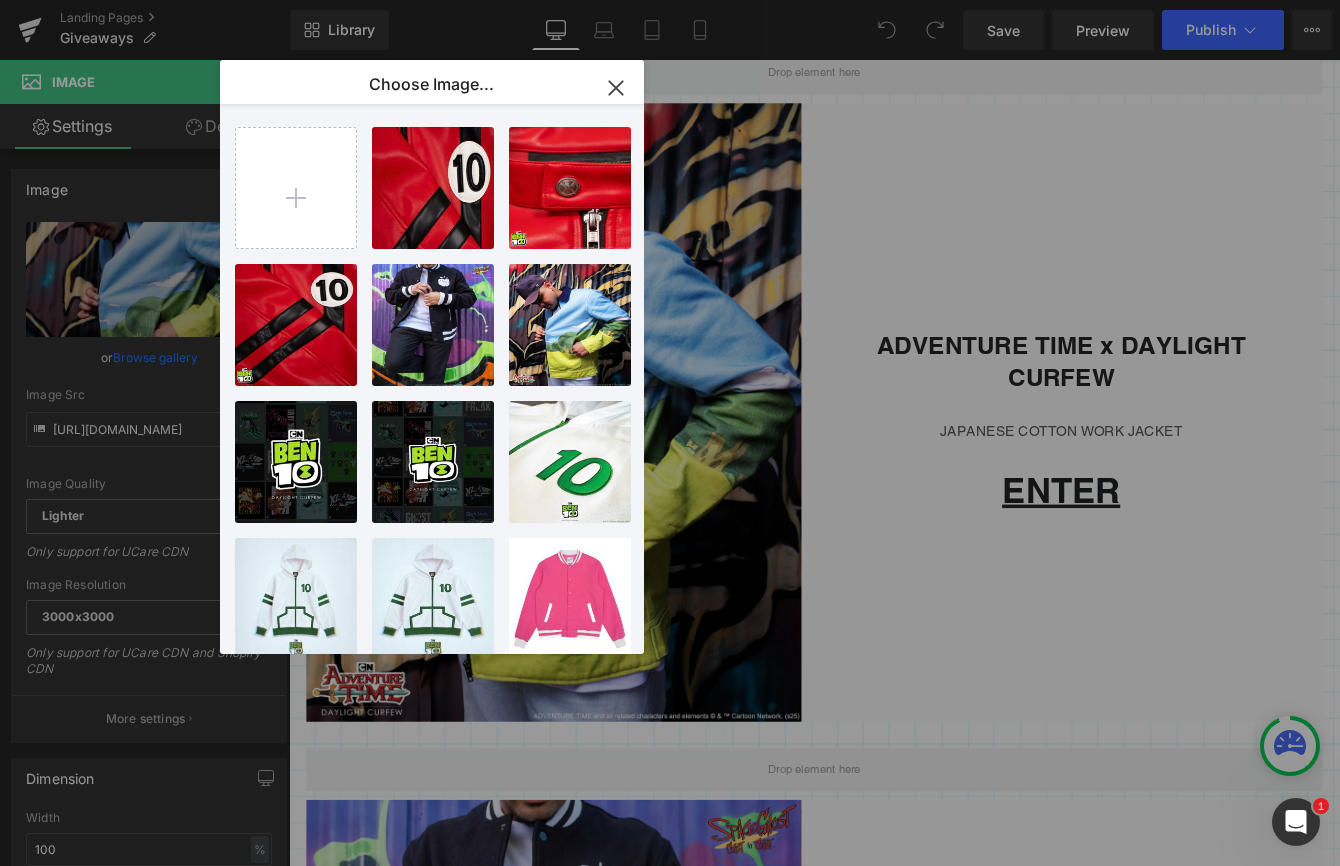 type on "C:\fakepath\tee3.jpg" 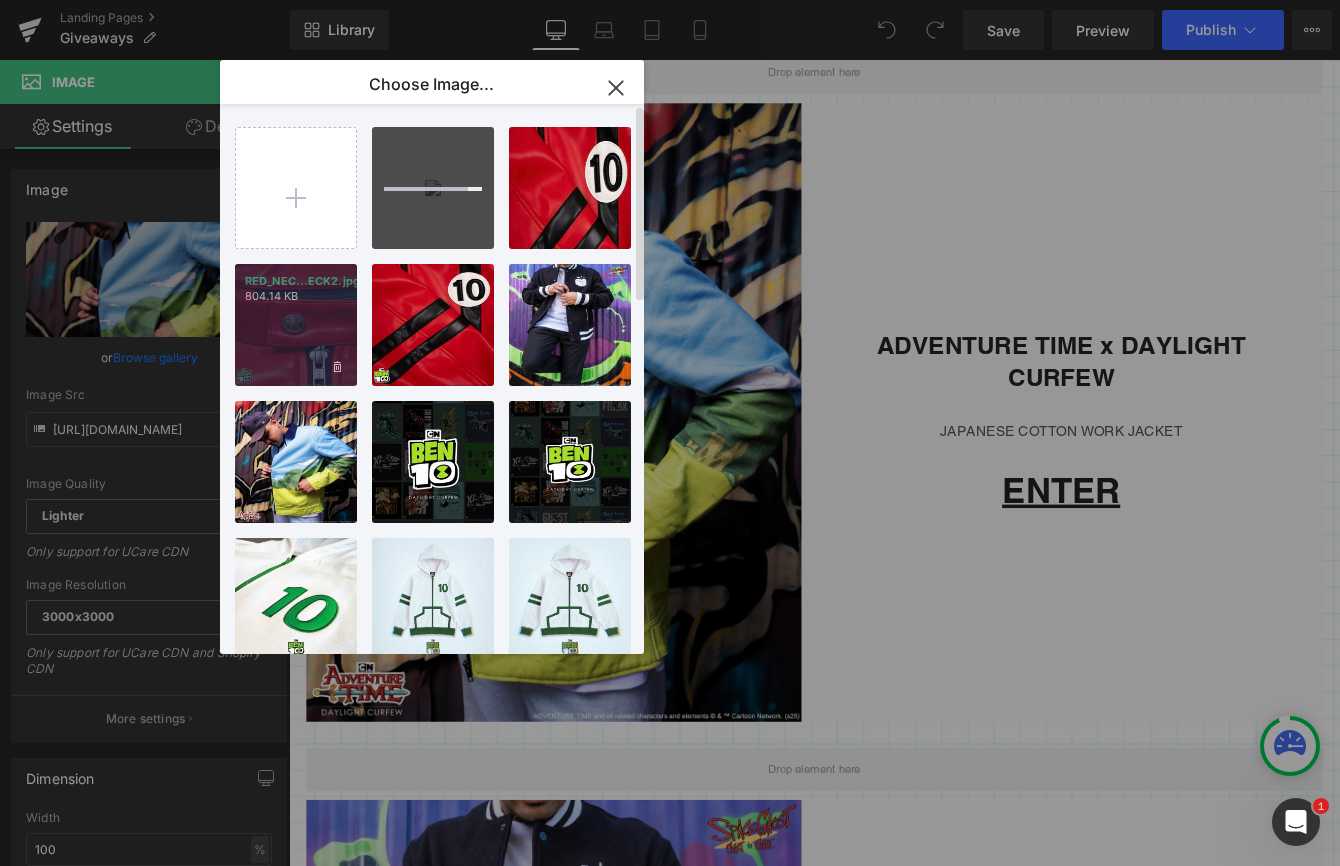 type 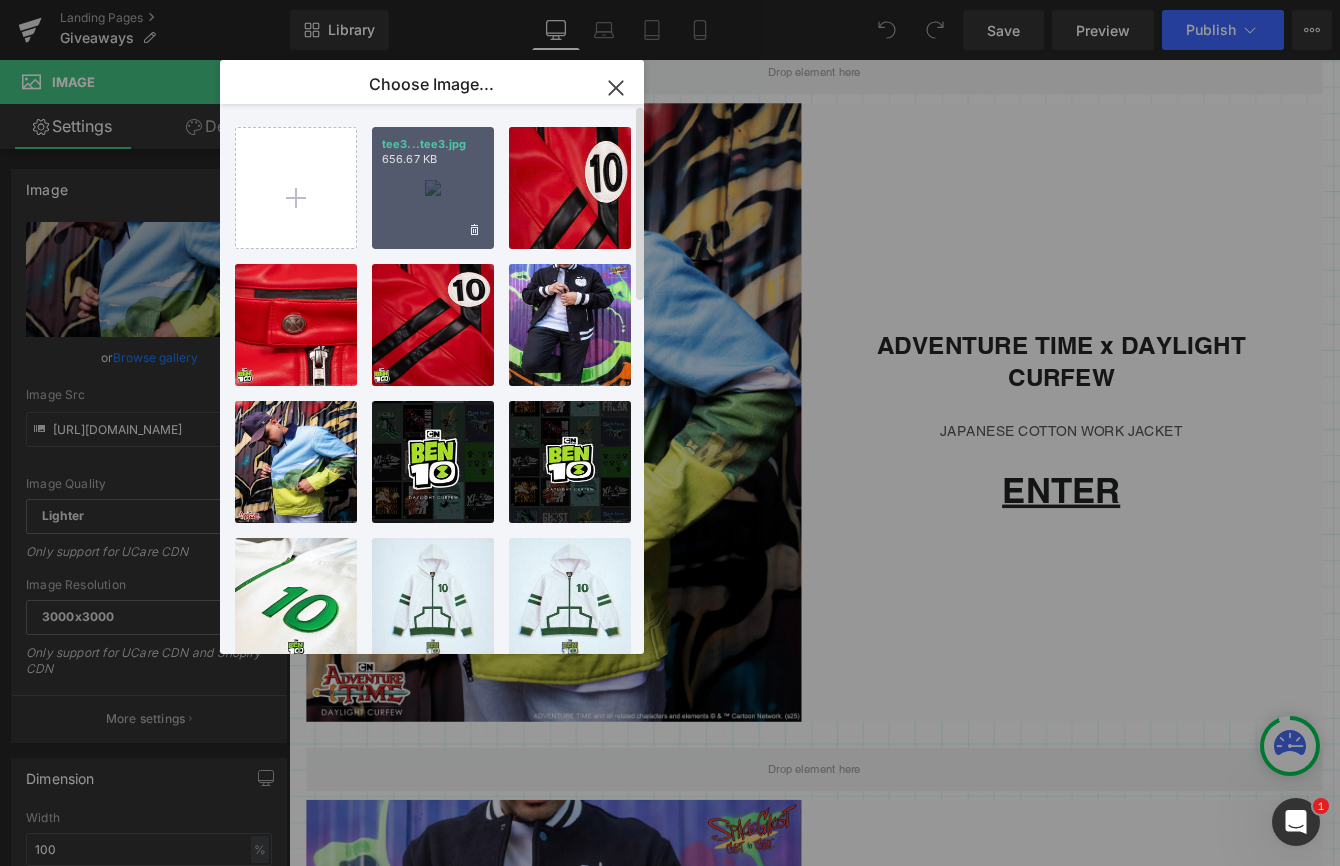 click on "tee3...tee3.jpg 656.67 KB" at bounding box center [433, 188] 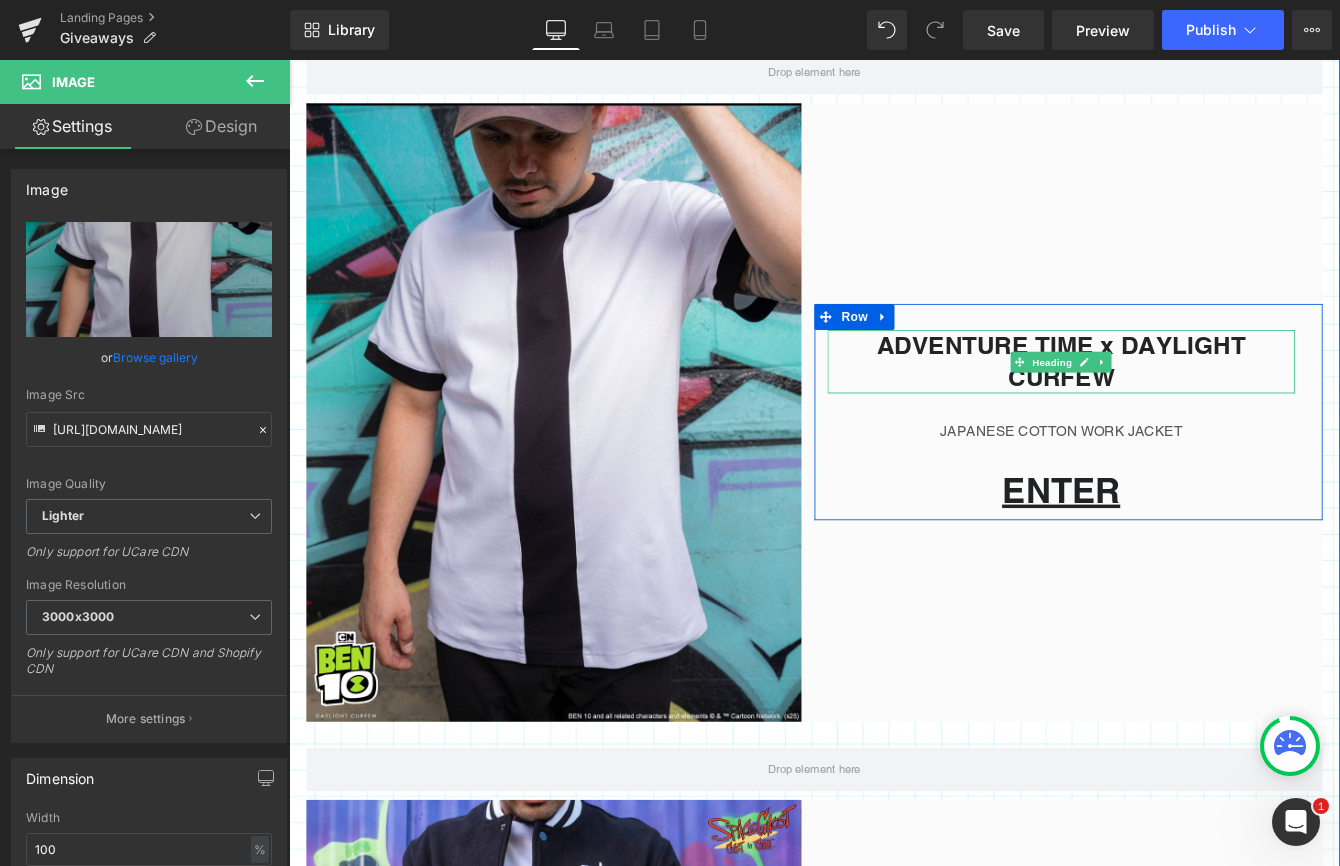 click on "ADVENTURE TIME x DAYLIGHT CURFEW" at bounding box center (1178, 407) 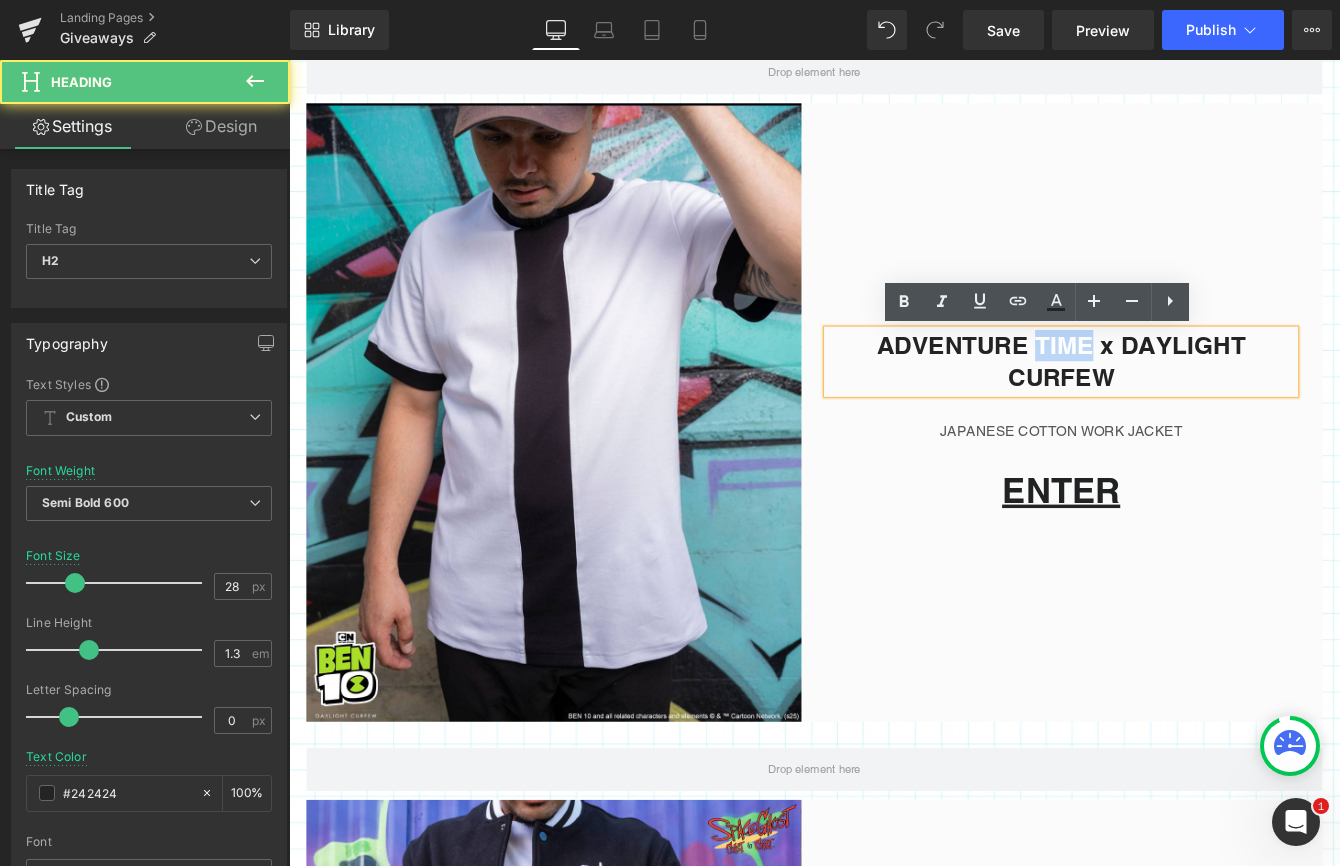 click on "ADVENTURE TIME x DAYLIGHT CURFEW" at bounding box center [1178, 407] 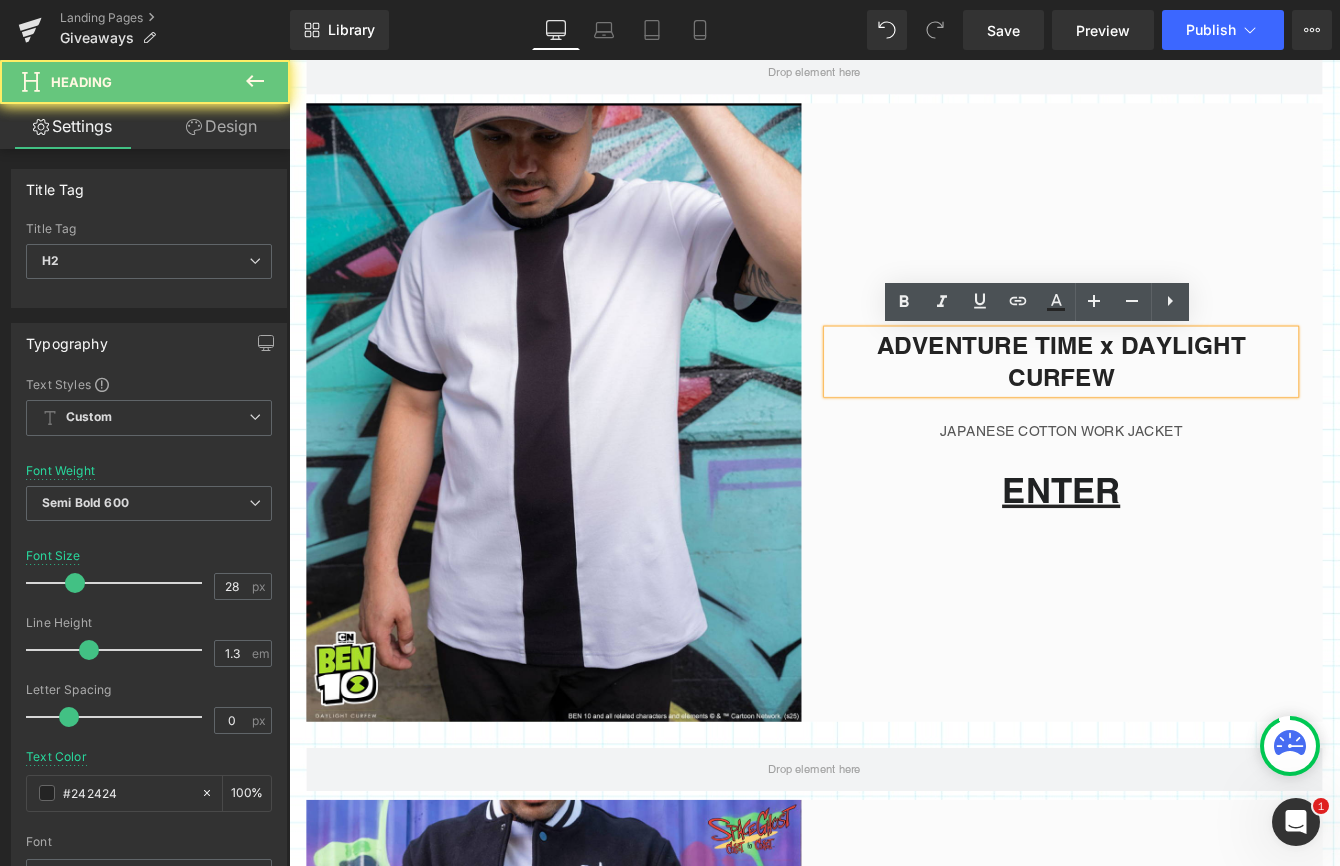 click on "ADVENTURE TIME x DAYLIGHT CURFEW" at bounding box center (1178, 407) 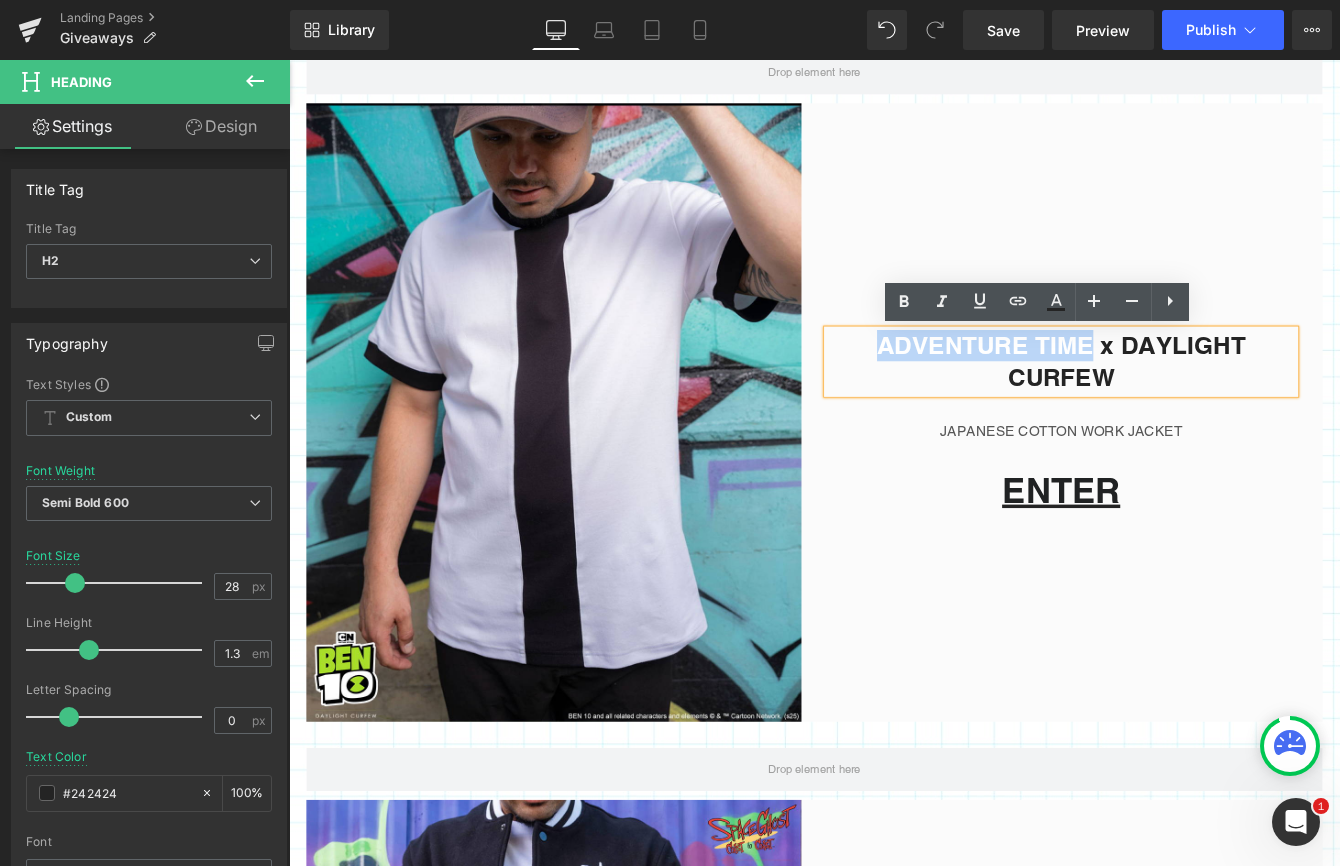 drag, startPoint x: 1207, startPoint y: 386, endPoint x: 949, endPoint y: 391, distance: 258.04843 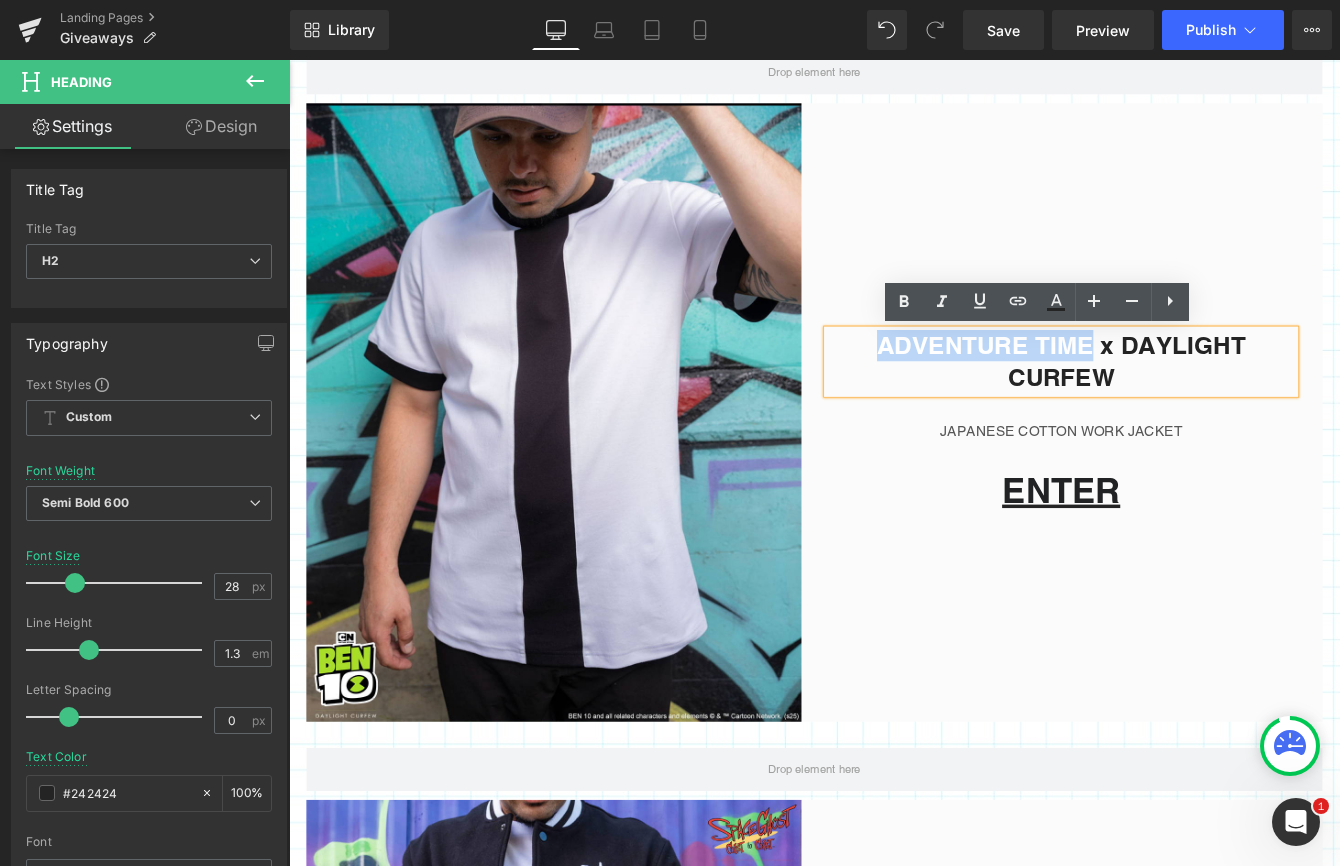 click on "ADVENTURE TIME x DAYLIGHT CURFEW" at bounding box center [1178, 407] 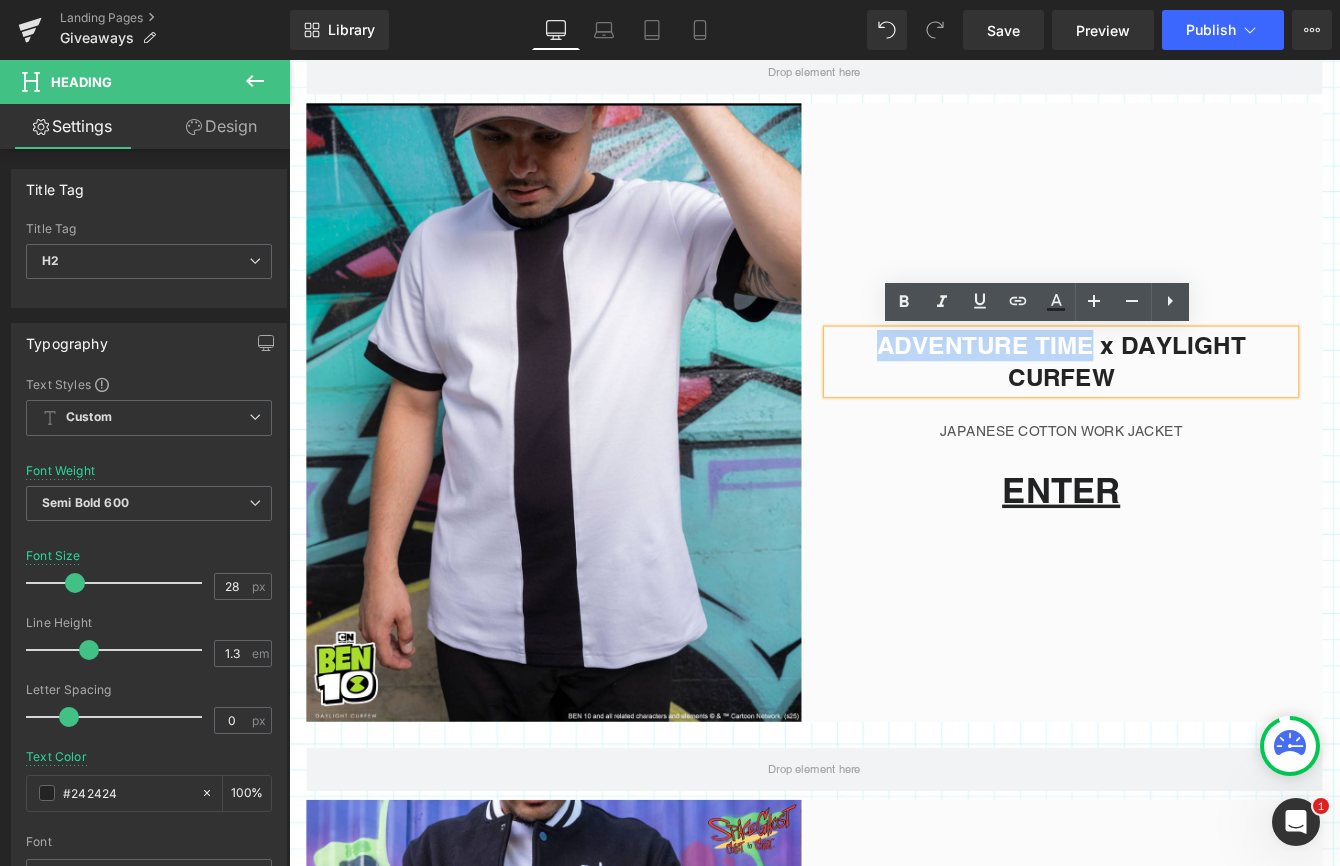 type 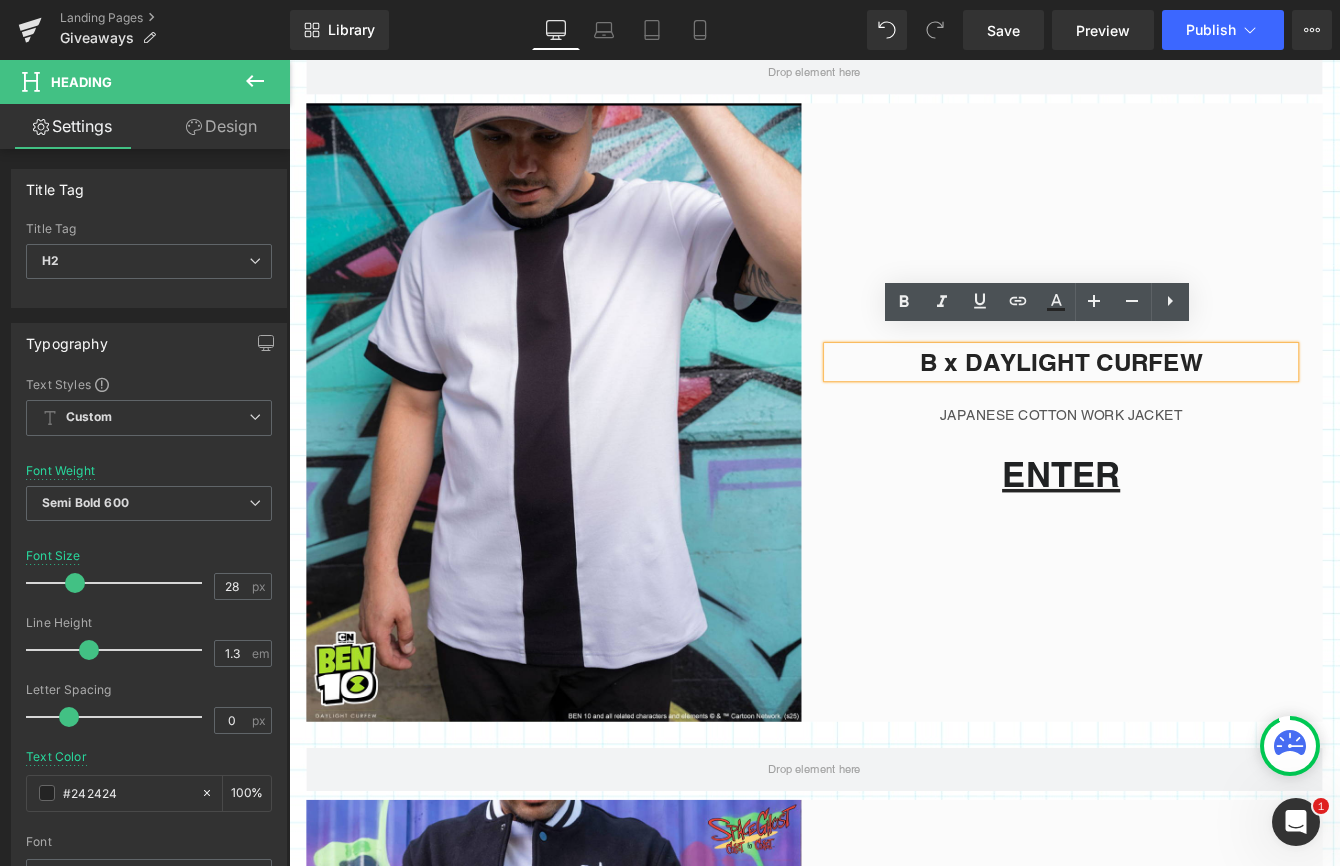 scroll, scrollTop: 3063, scrollLeft: 0, axis: vertical 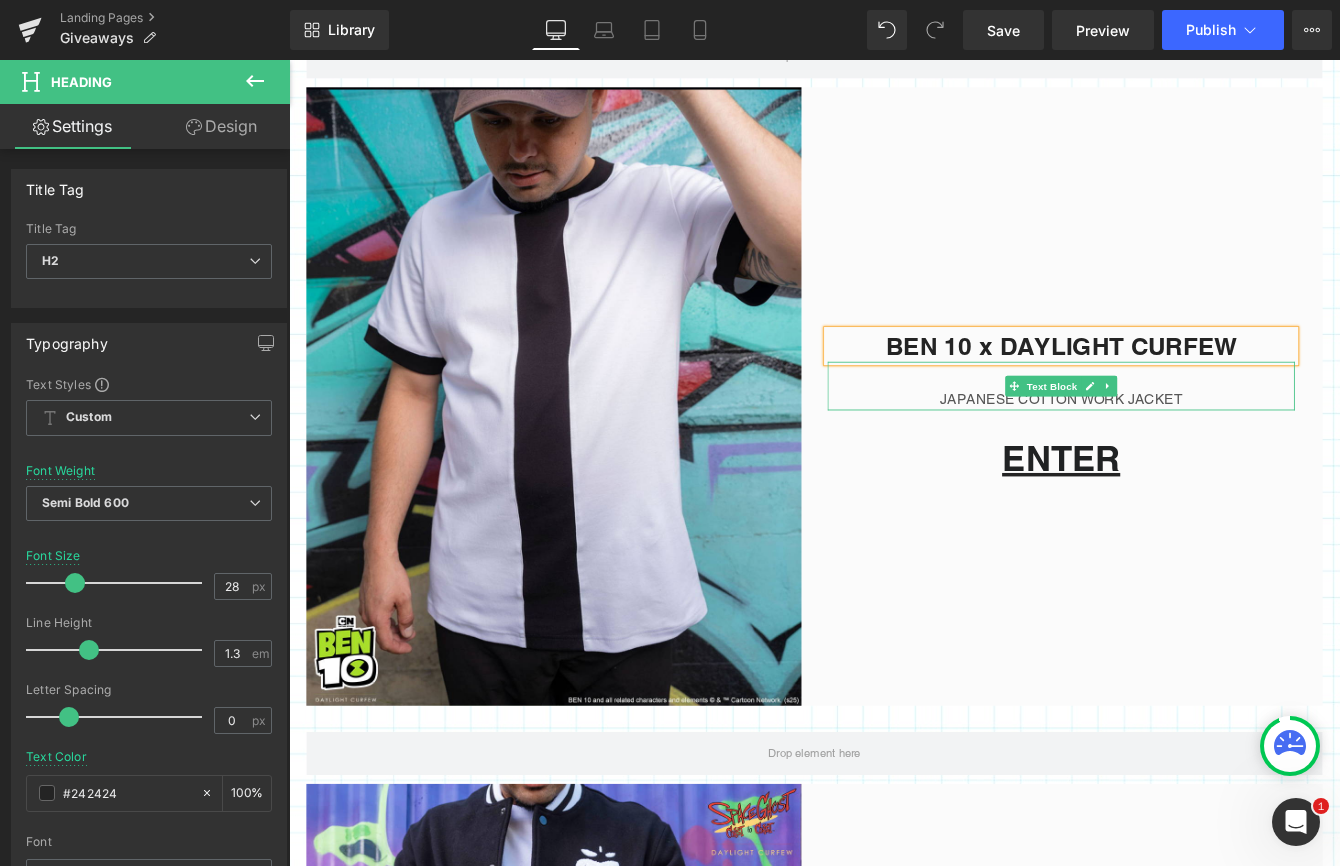 click on "JAPANESE COTTON WORK JACKET" at bounding box center (1178, 452) 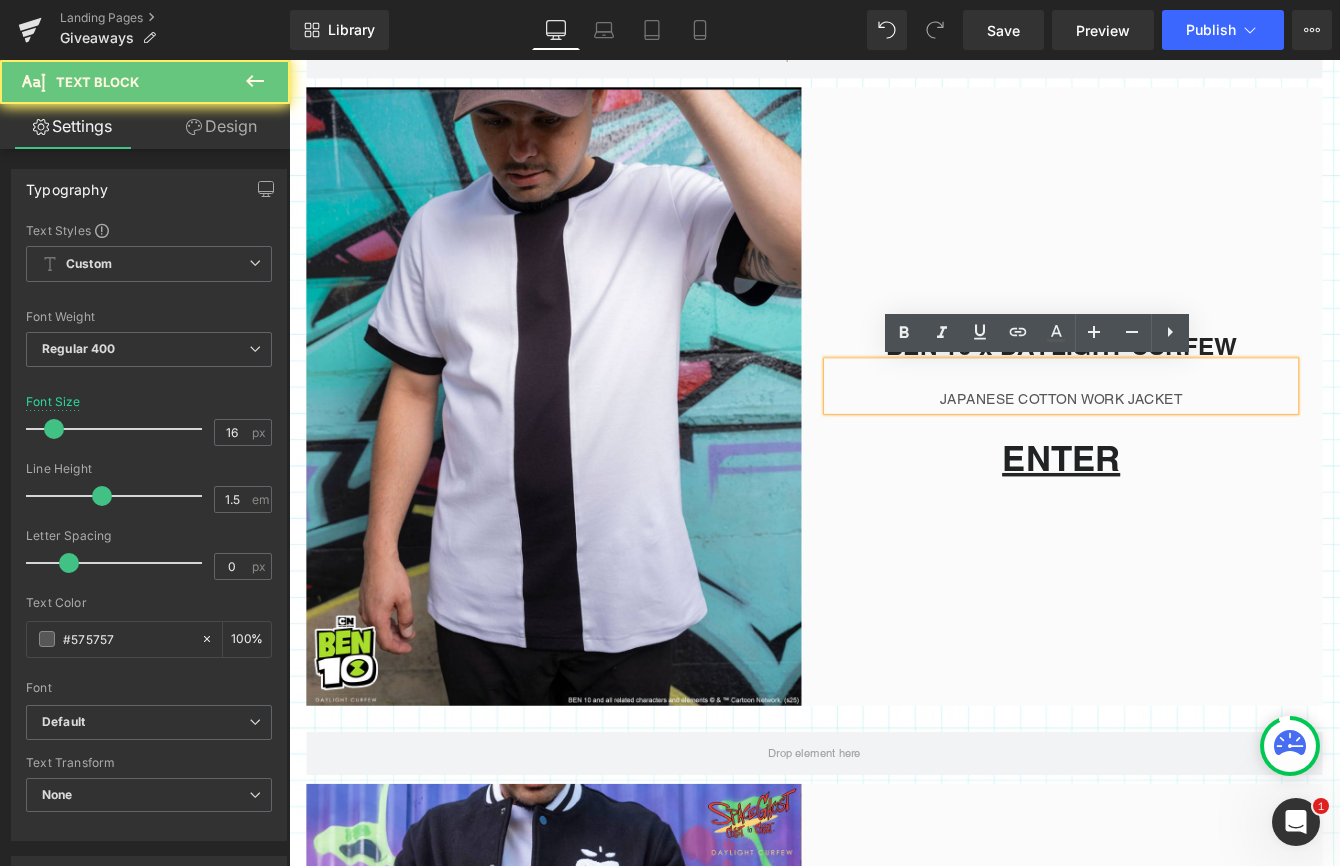 click on "JAPANESE COTTON WORK JACKET" at bounding box center [1178, 452] 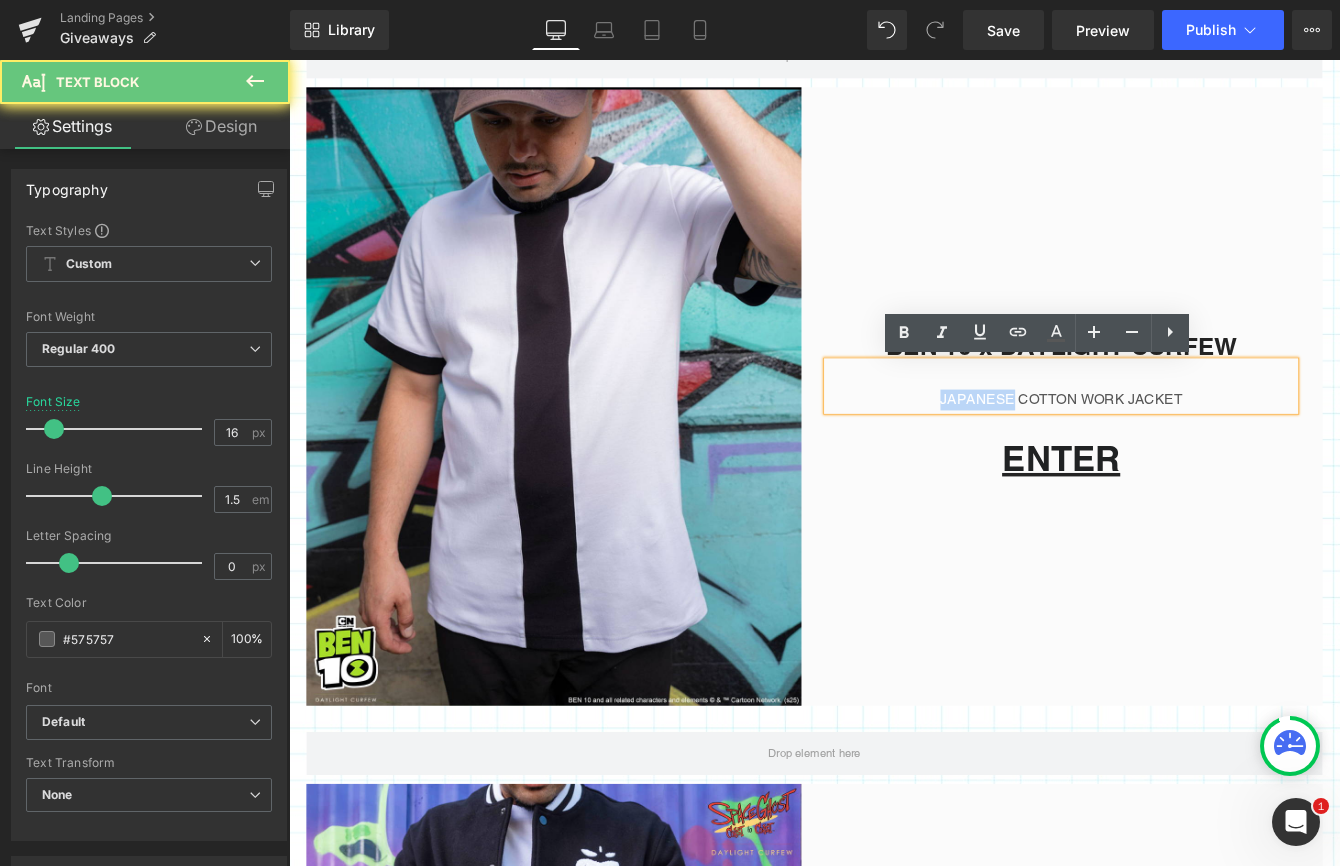 click on "JAPANESE COTTON WORK JACKET" at bounding box center (1178, 452) 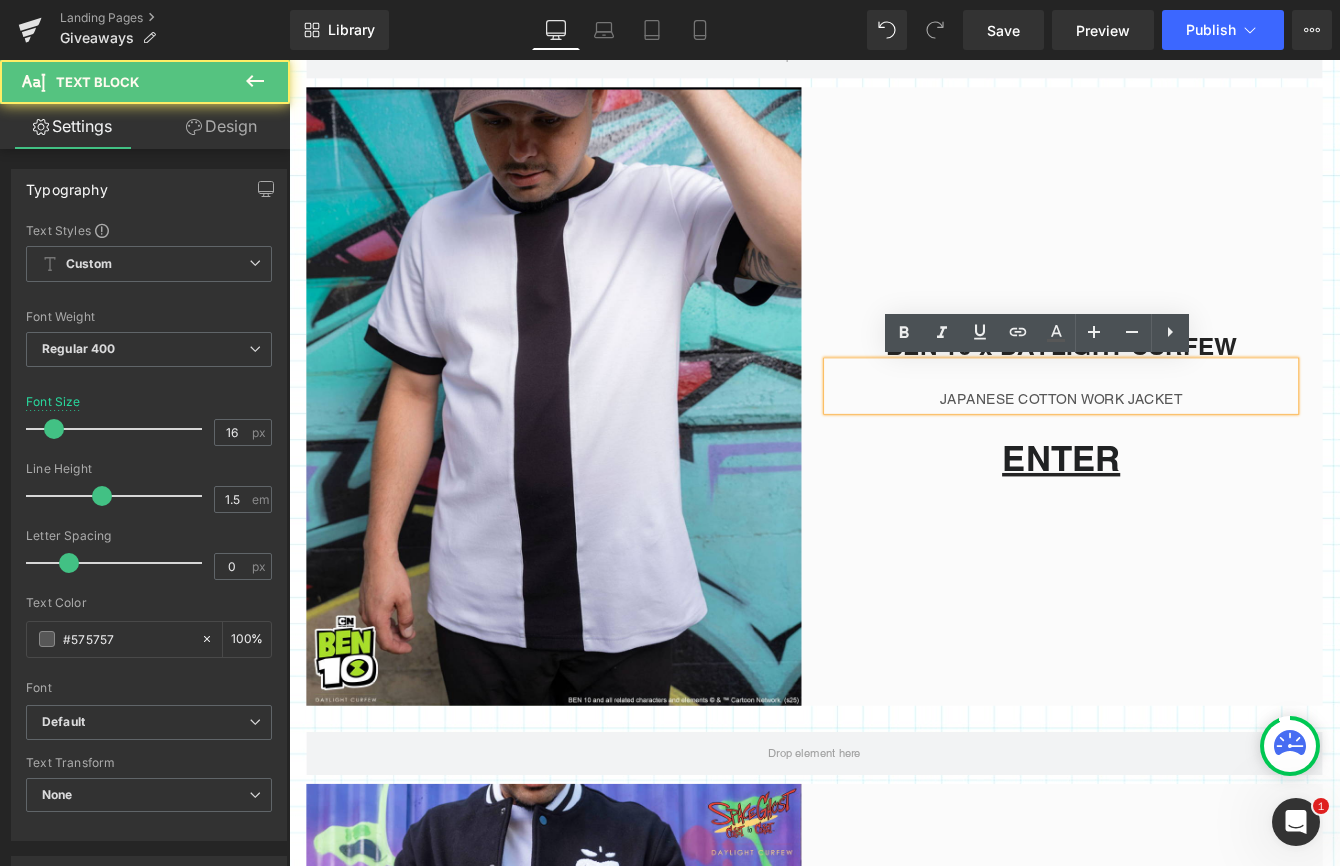click on "JAPANESE COTTON WORK JACKET" at bounding box center (1178, 452) 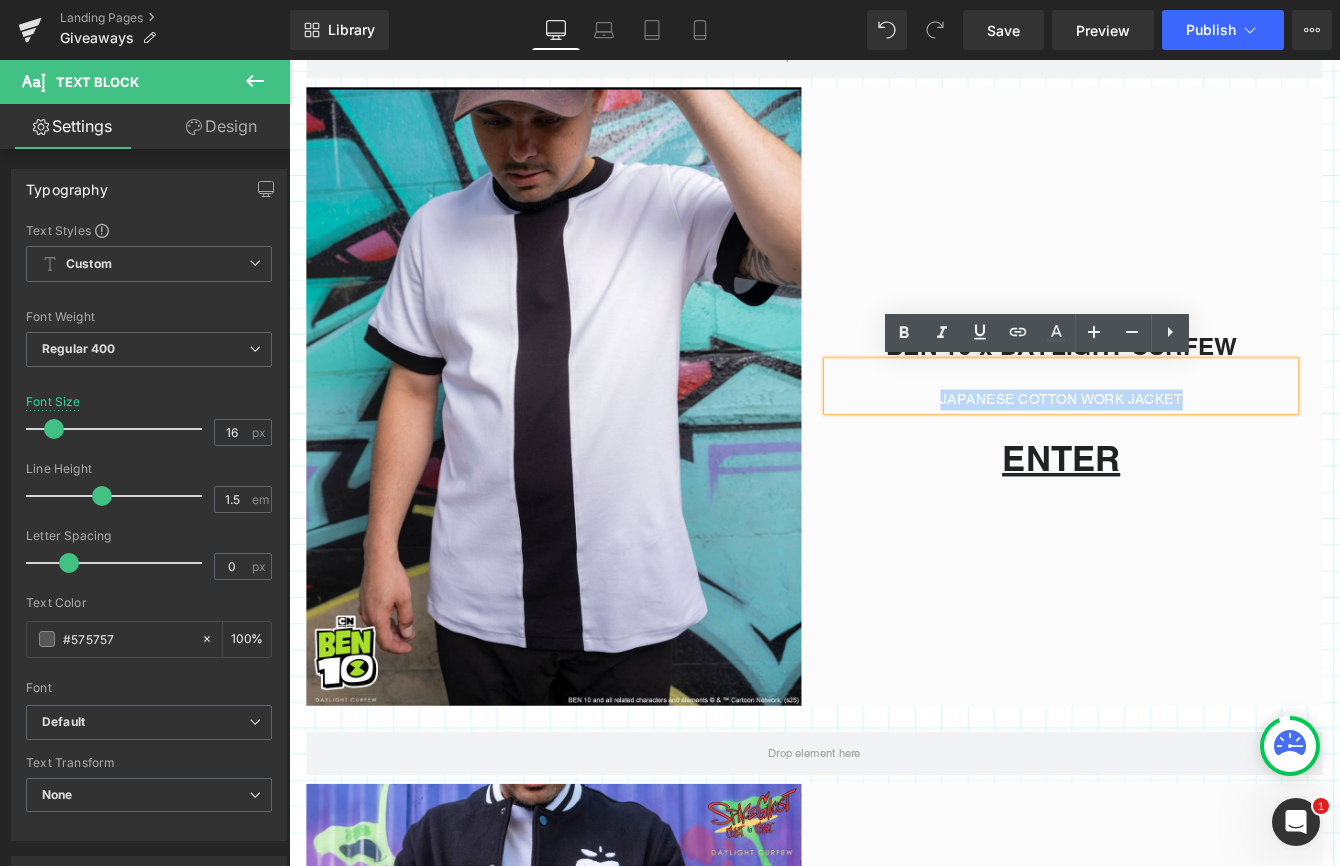 drag, startPoint x: 1309, startPoint y: 444, endPoint x: 1010, endPoint y: 451, distance: 299.08194 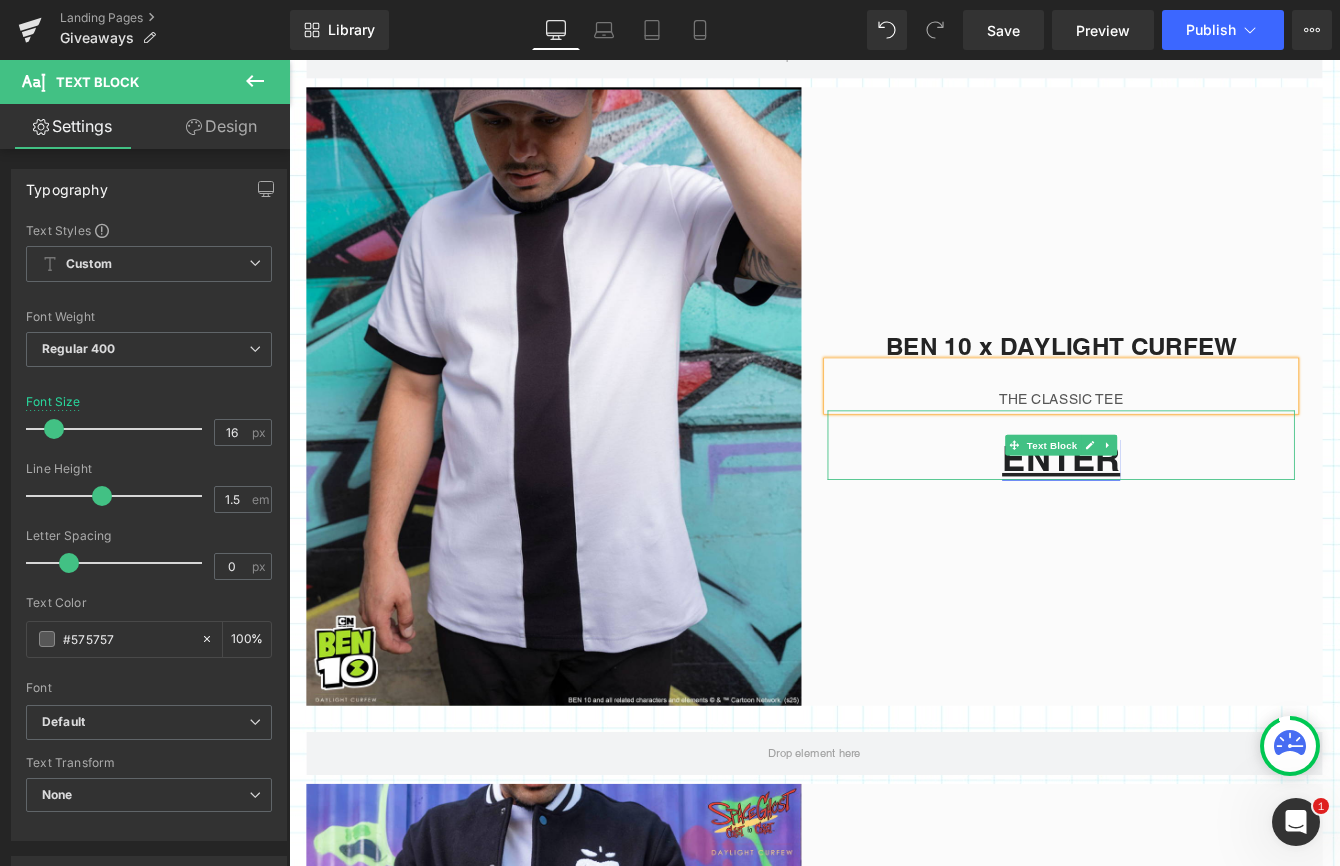 click on "Text Block" at bounding box center (1167, 505) 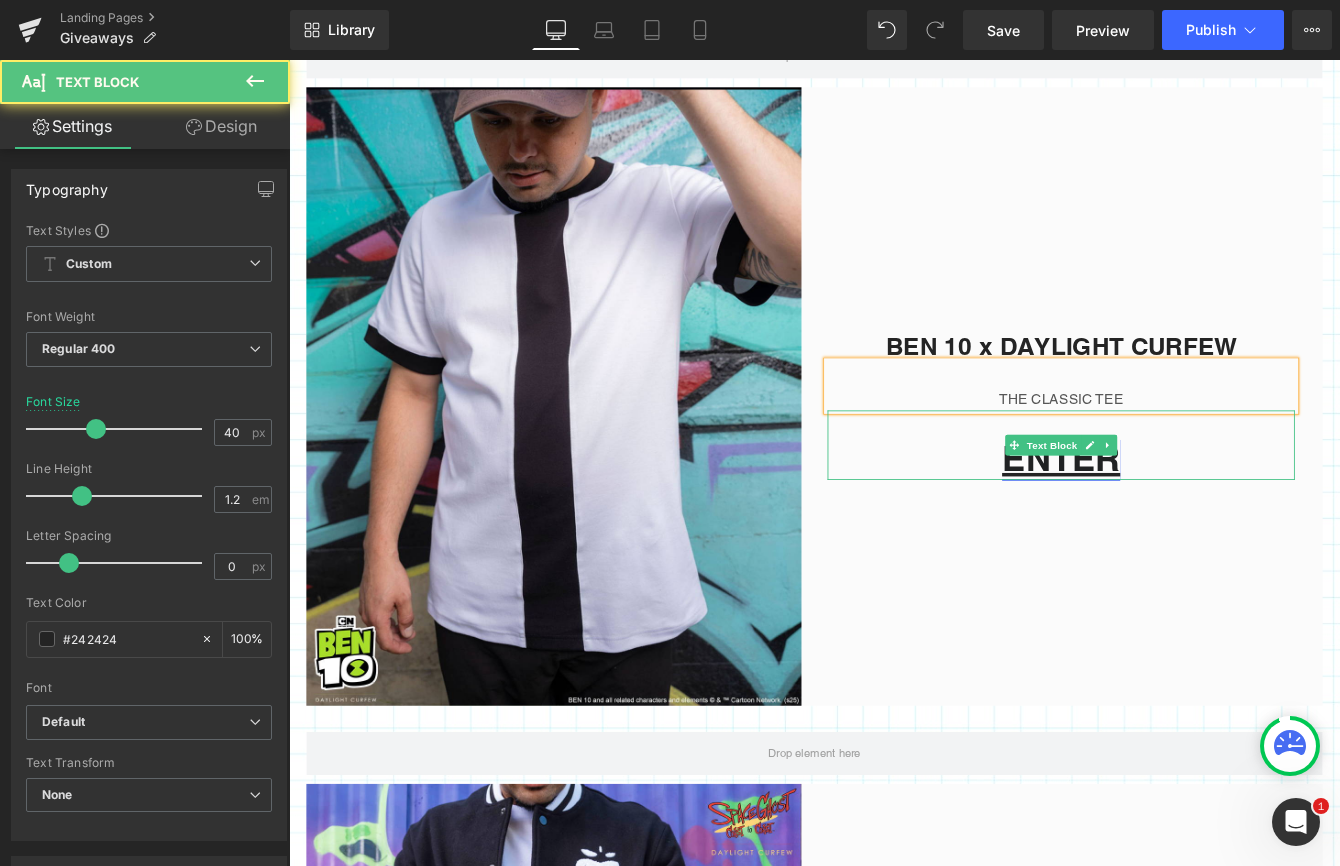 click on "ENTER" at bounding box center [1178, 519] 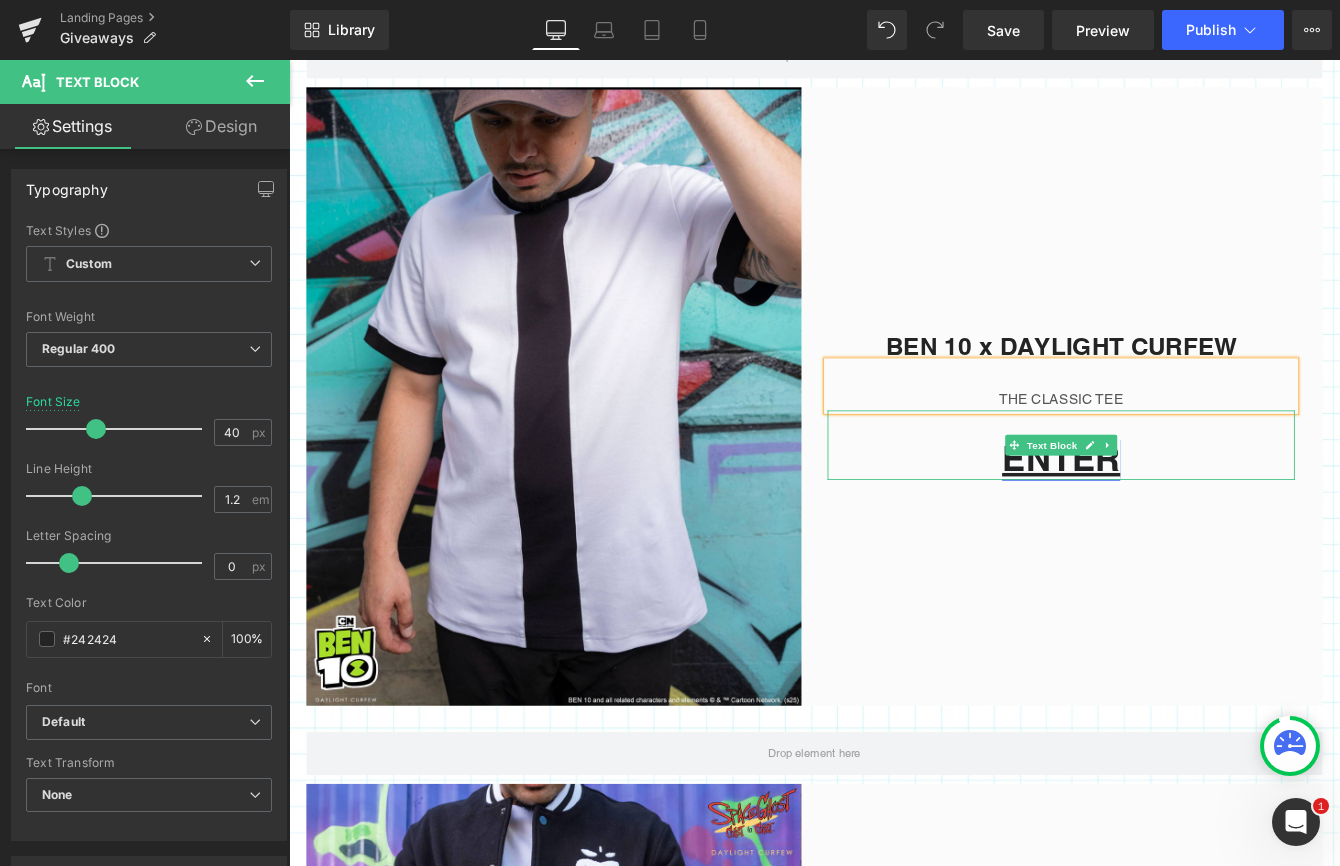 click on "ENTER" at bounding box center [1178, 519] 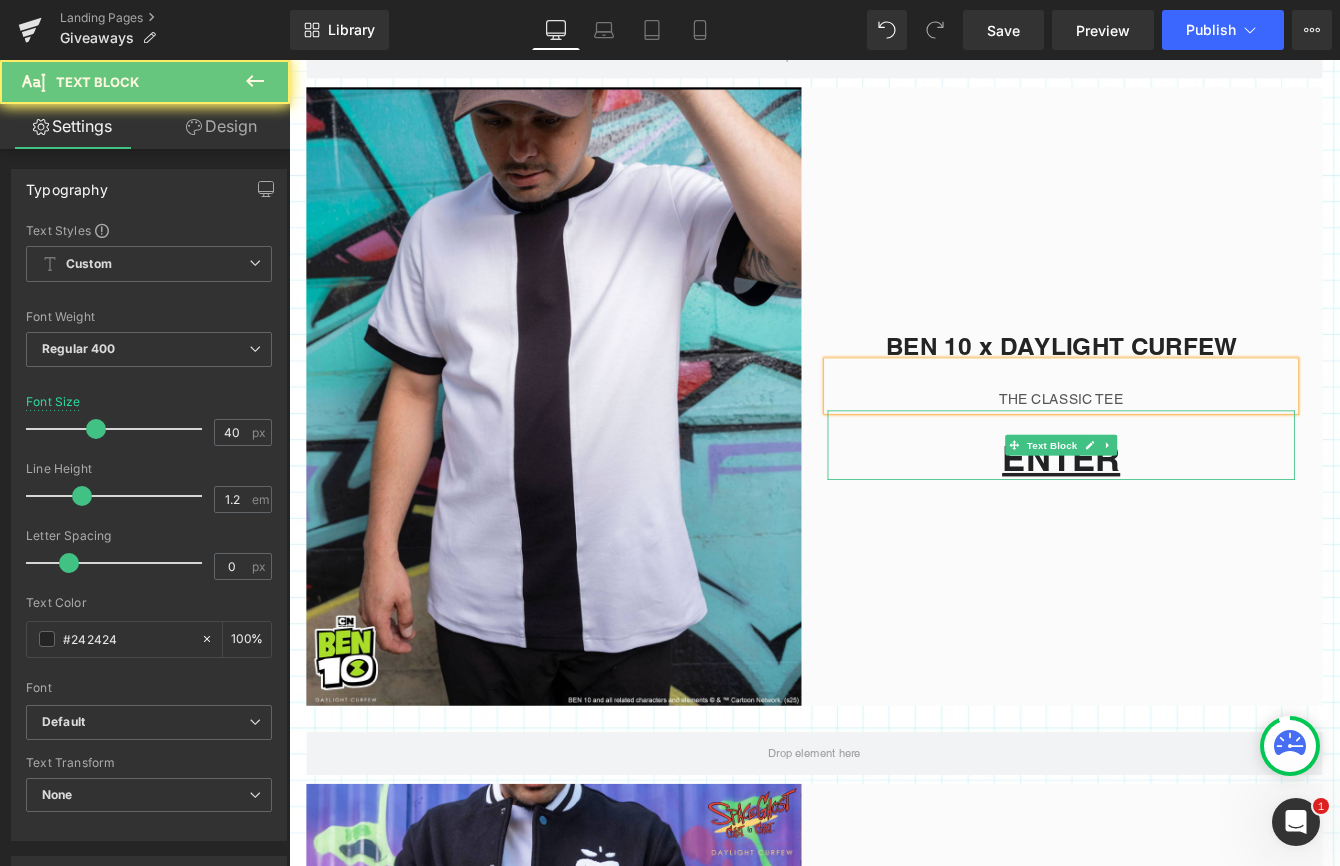 click on "ENTER" at bounding box center (1178, 520) 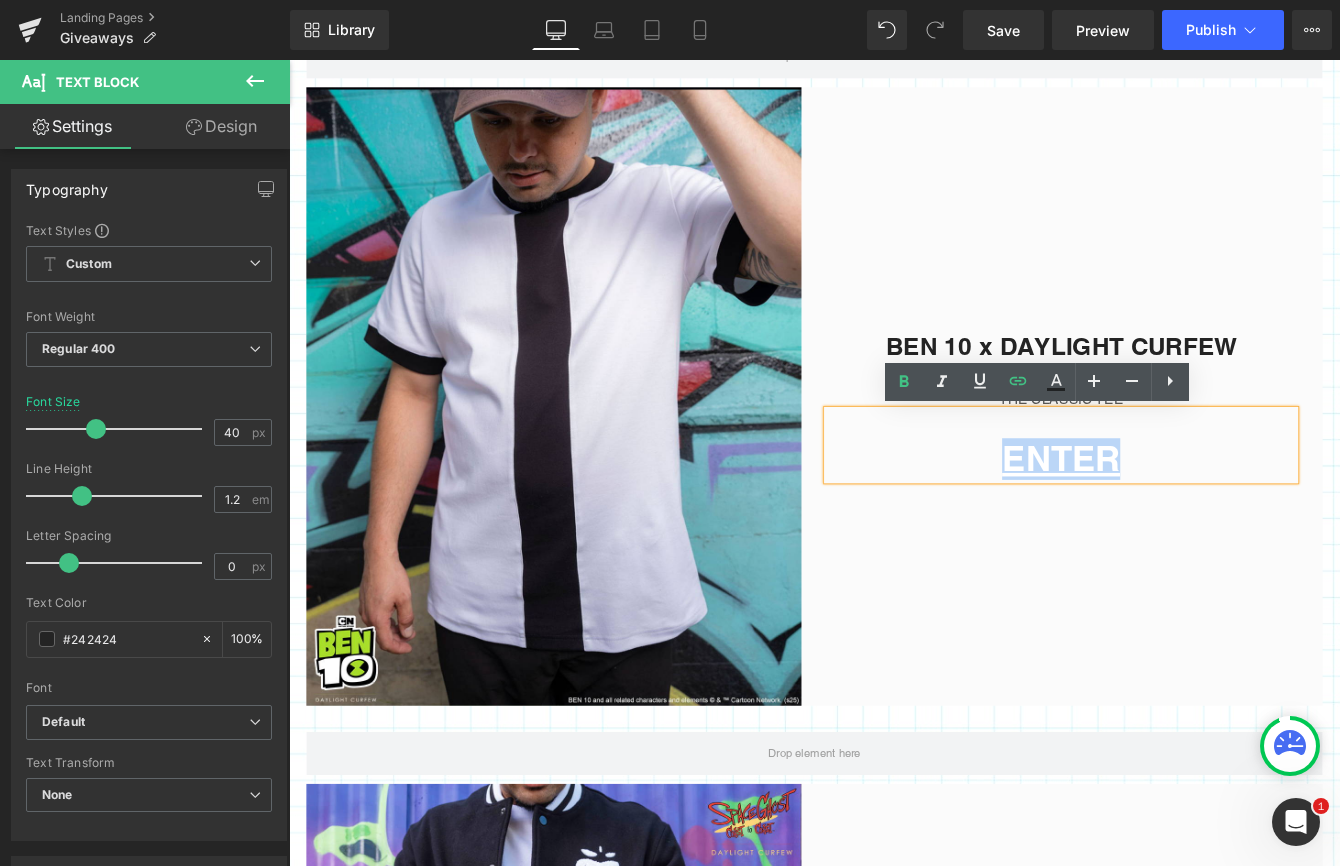 drag, startPoint x: 1242, startPoint y: 528, endPoint x: 1094, endPoint y: 530, distance: 148.01352 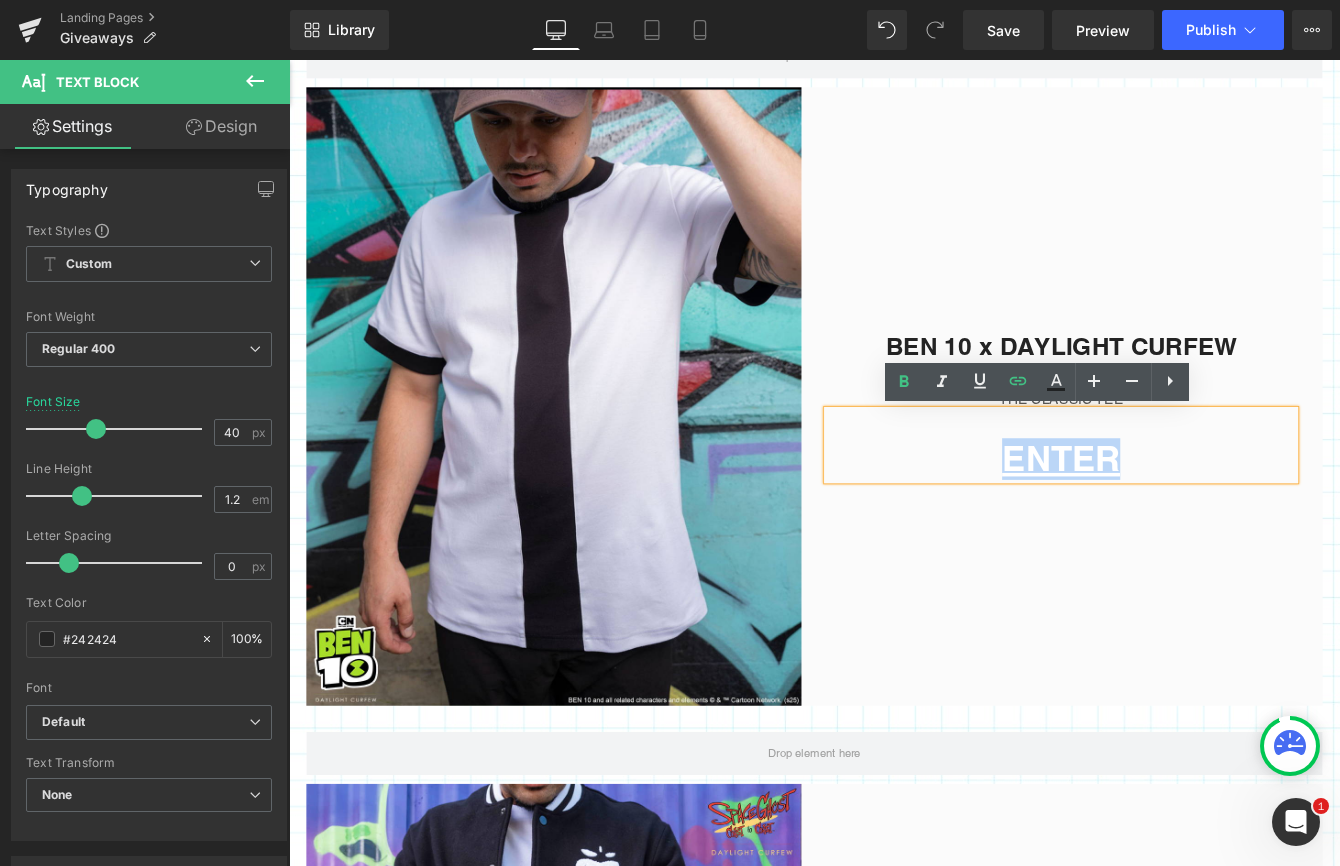 click on "ENTER" at bounding box center (1178, 520) 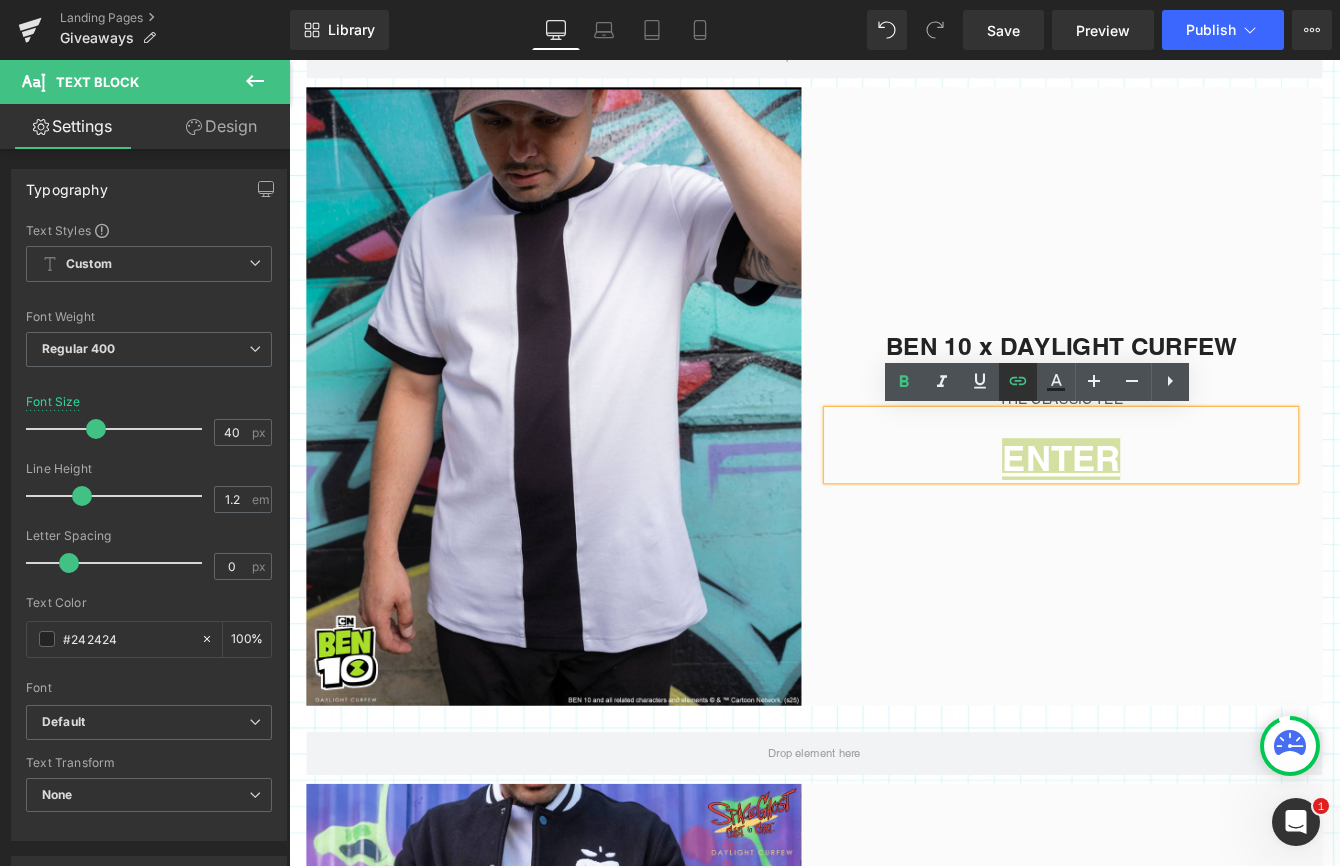 click 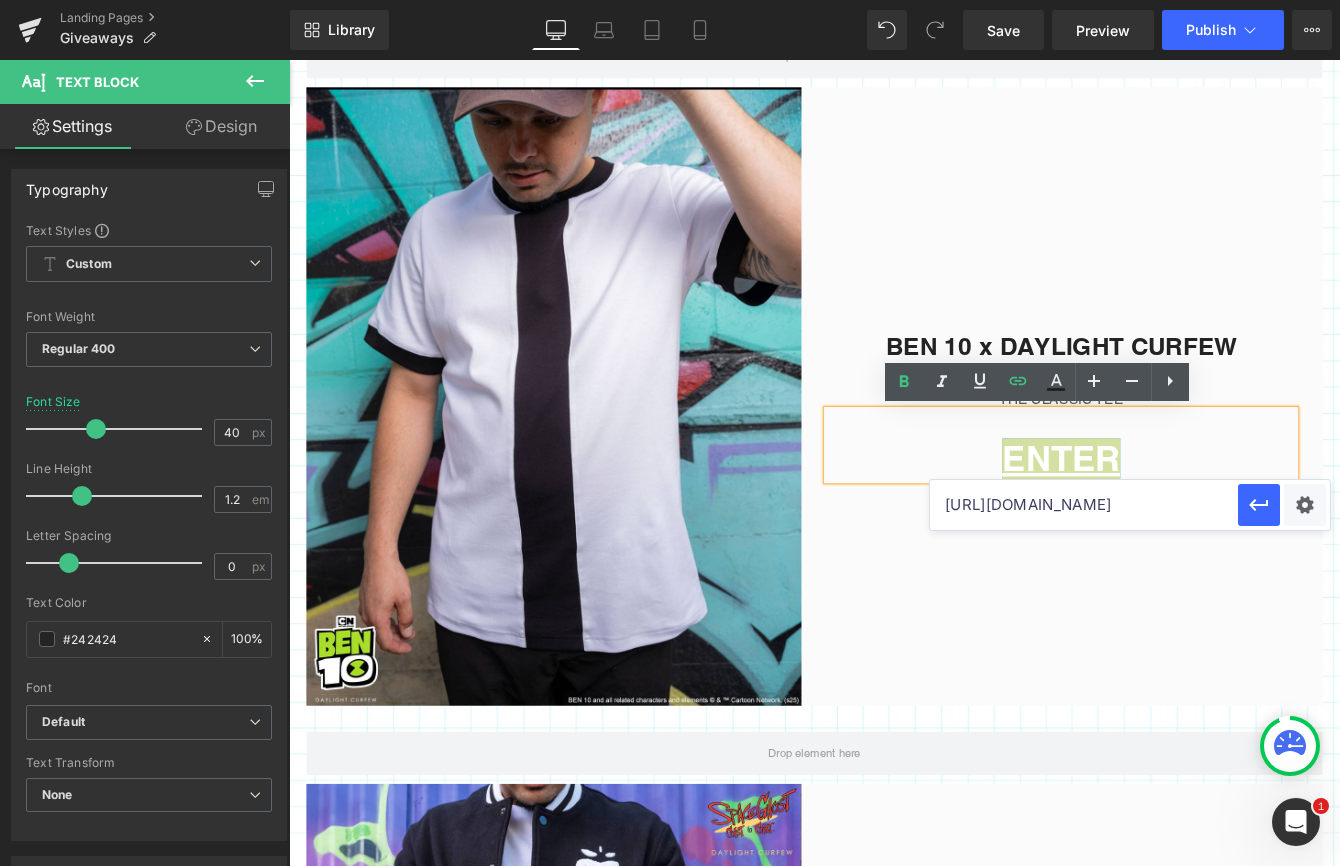 click on "[URL][DOMAIN_NAME]" at bounding box center (1084, 505) 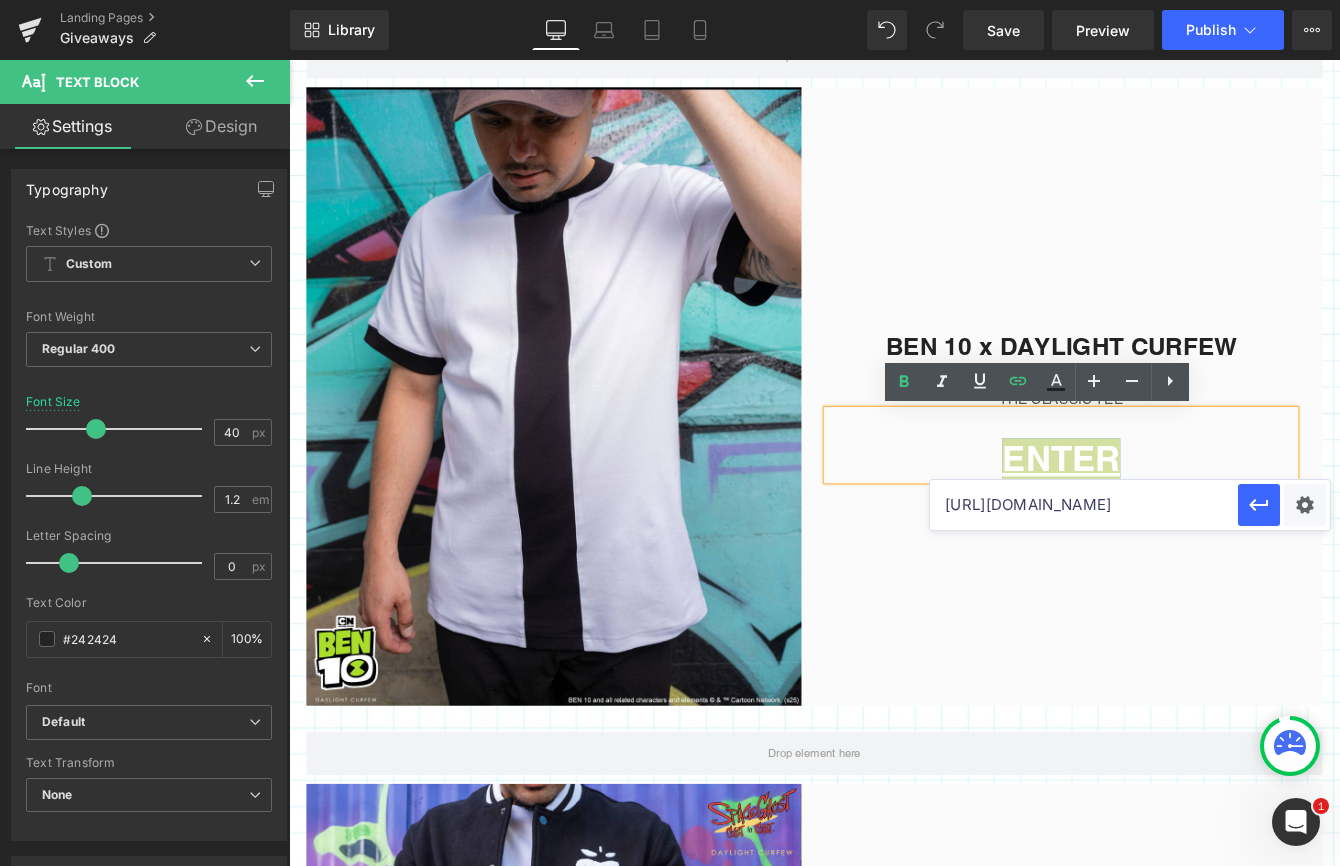 paste on "ben-10-the-classic-tee" 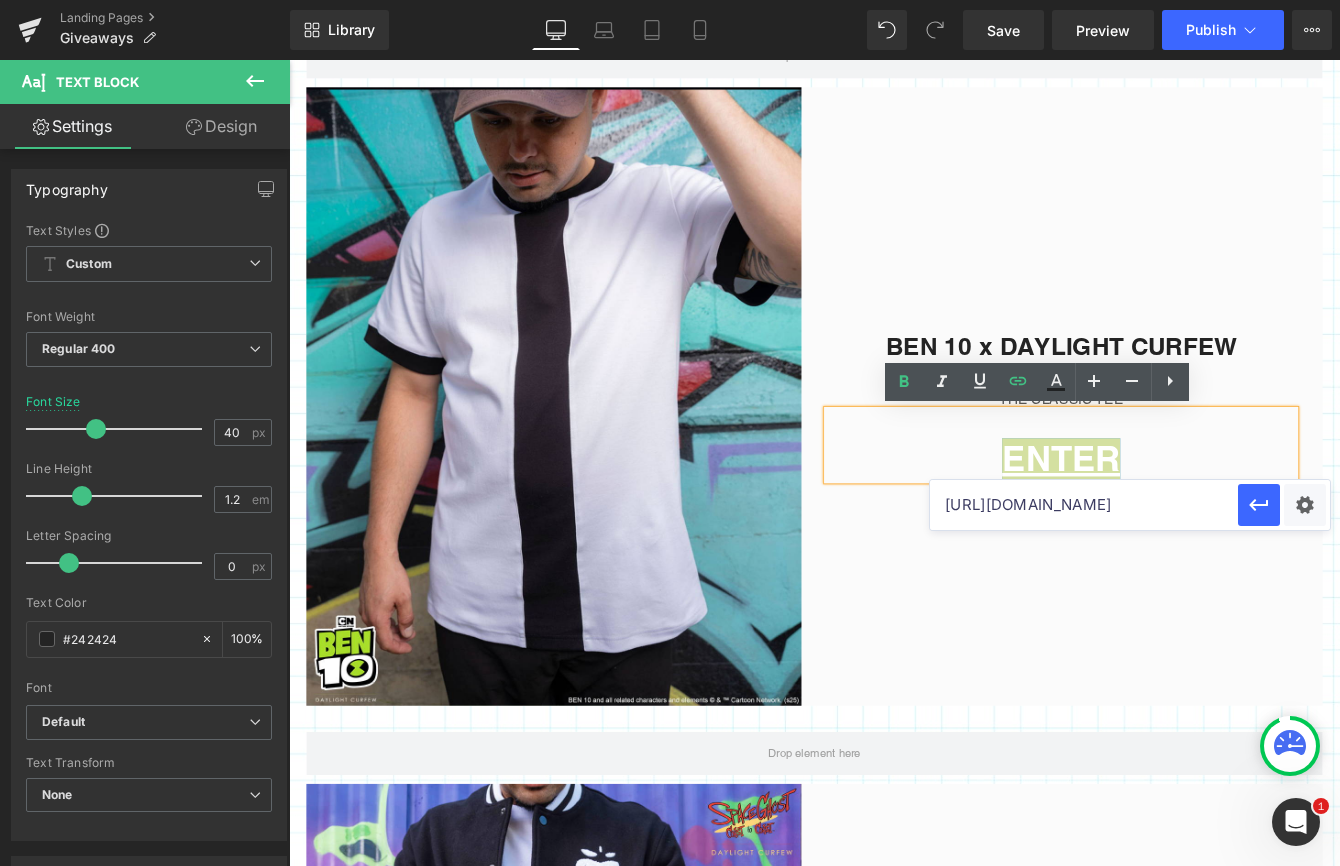 scroll, scrollTop: 0, scrollLeft: 190, axis: horizontal 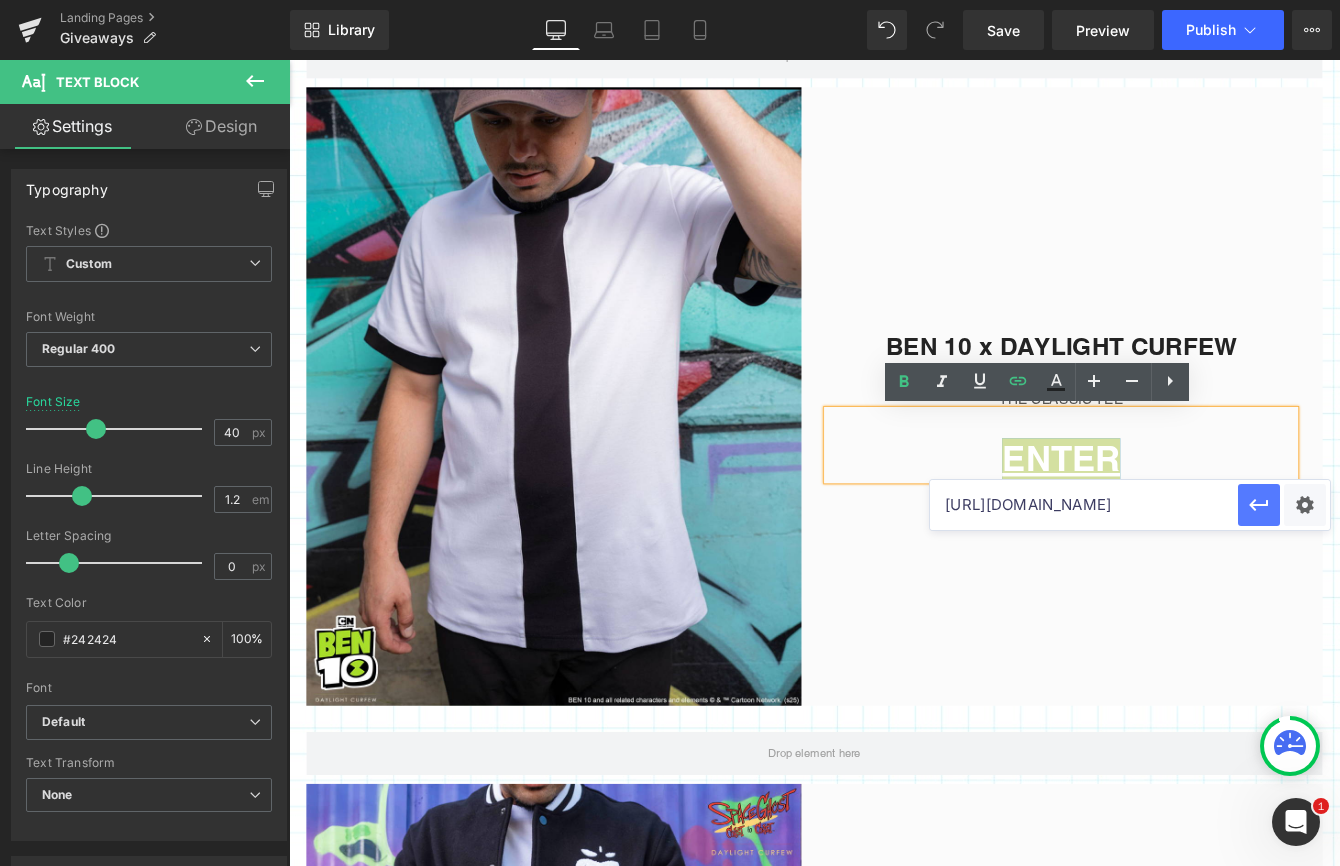 type on "[URL][DOMAIN_NAME]" 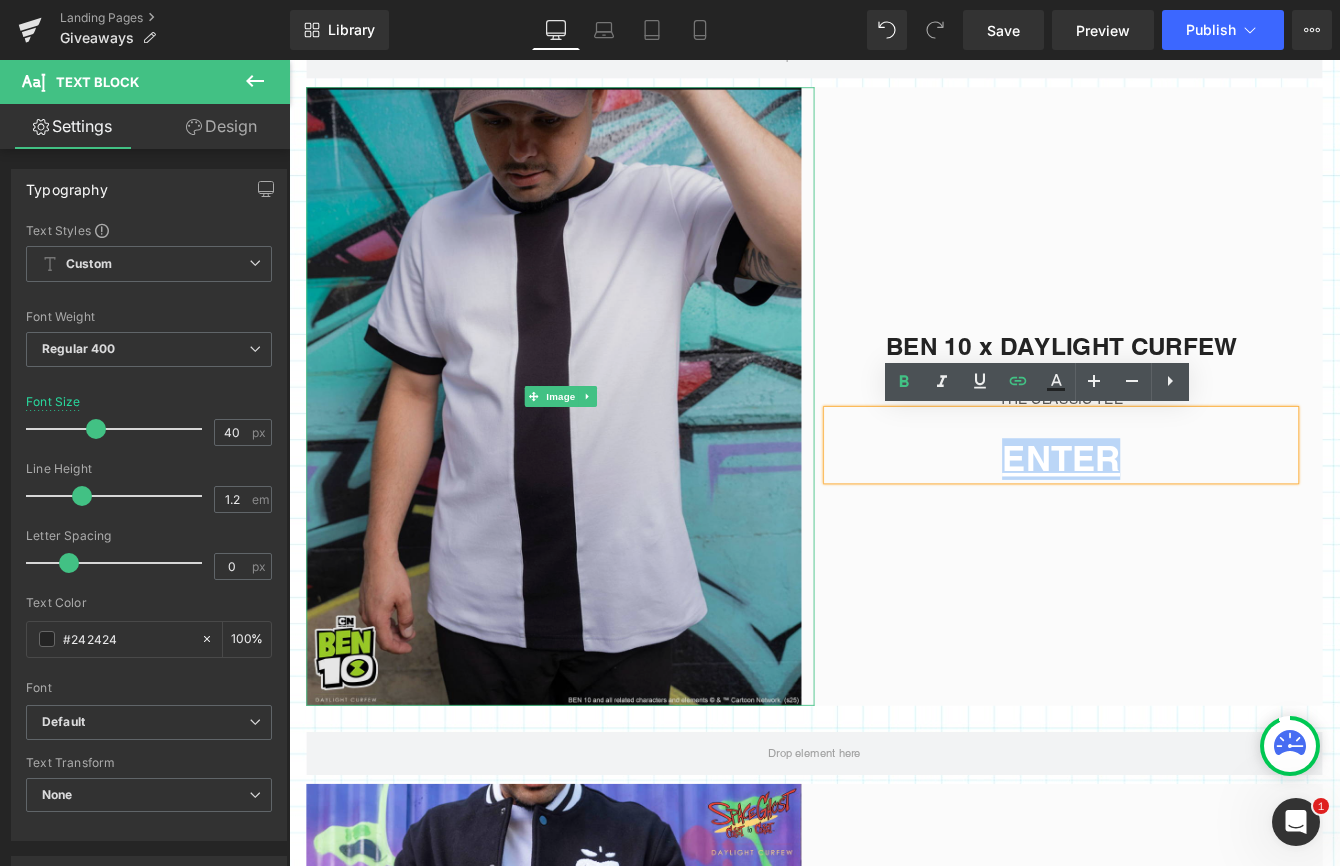 click at bounding box center [632, 448] 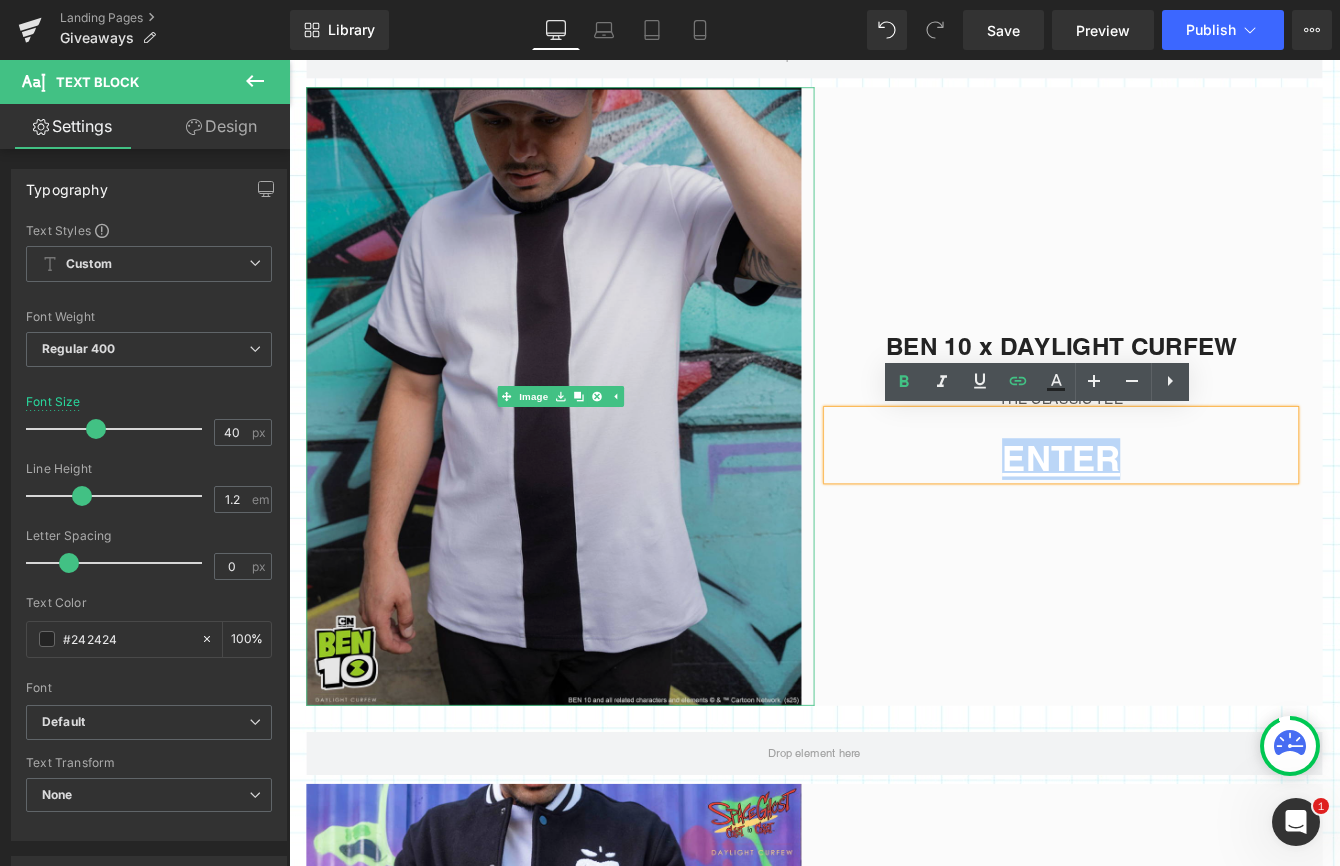 click at bounding box center [601, 448] 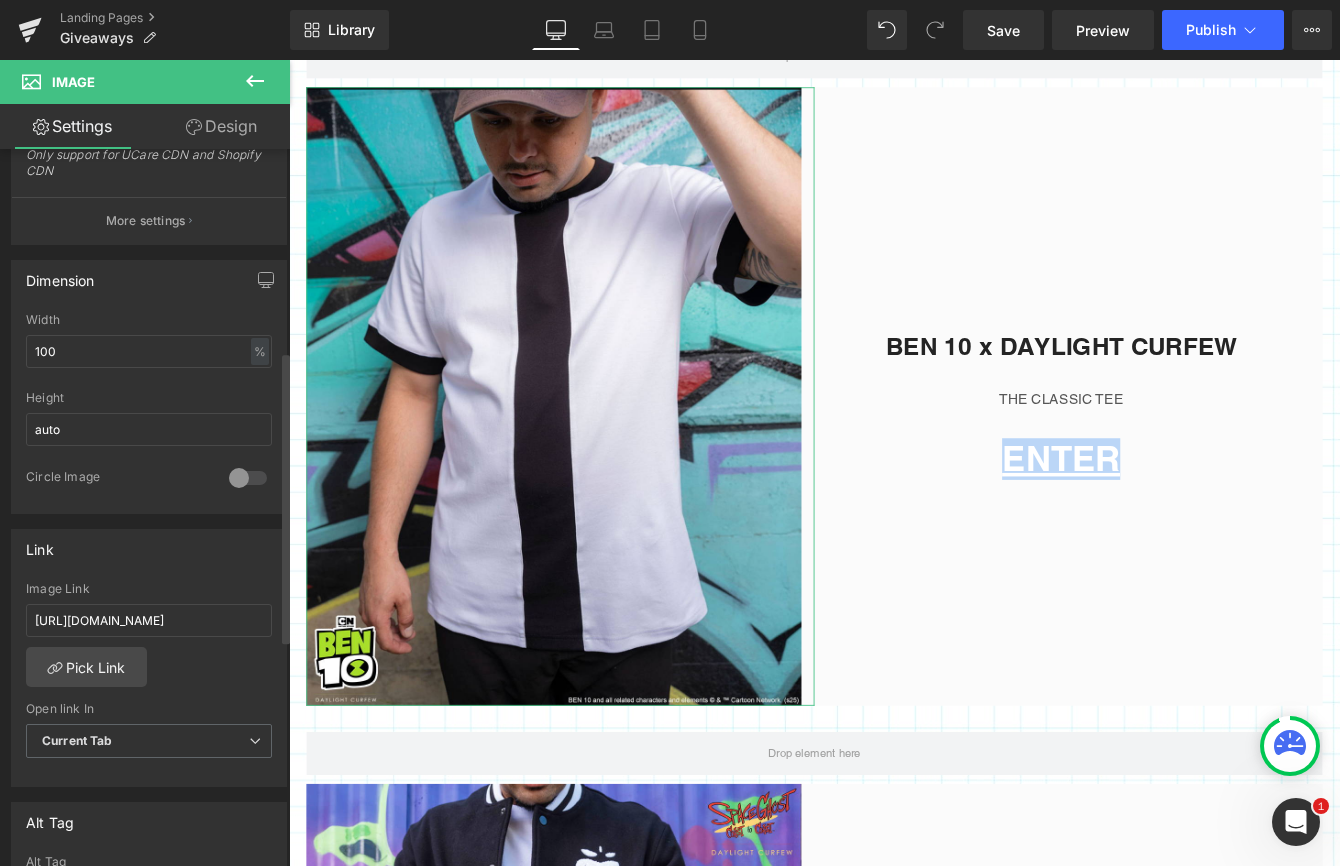scroll, scrollTop: 540, scrollLeft: 0, axis: vertical 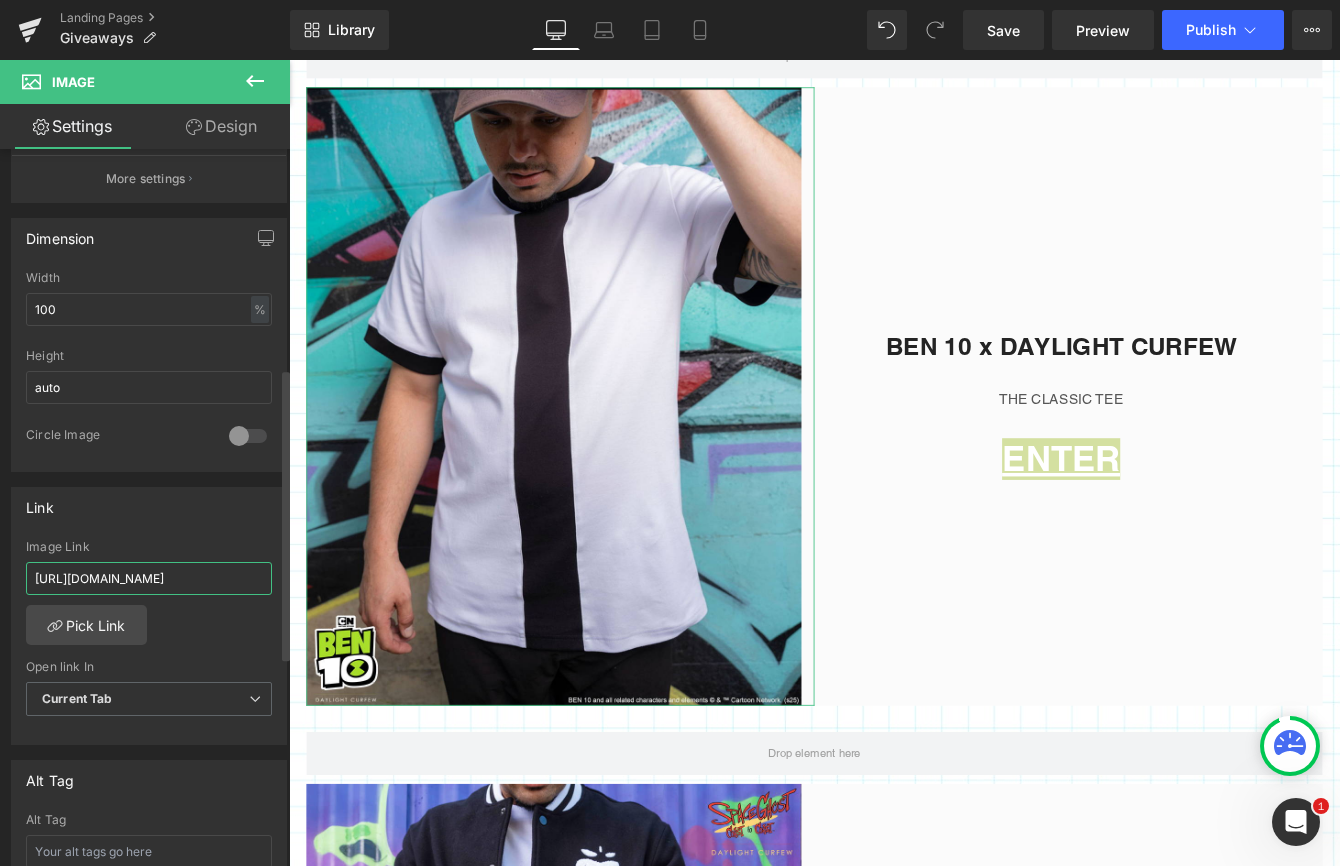 click on "[URL][DOMAIN_NAME]" at bounding box center (149, 578) 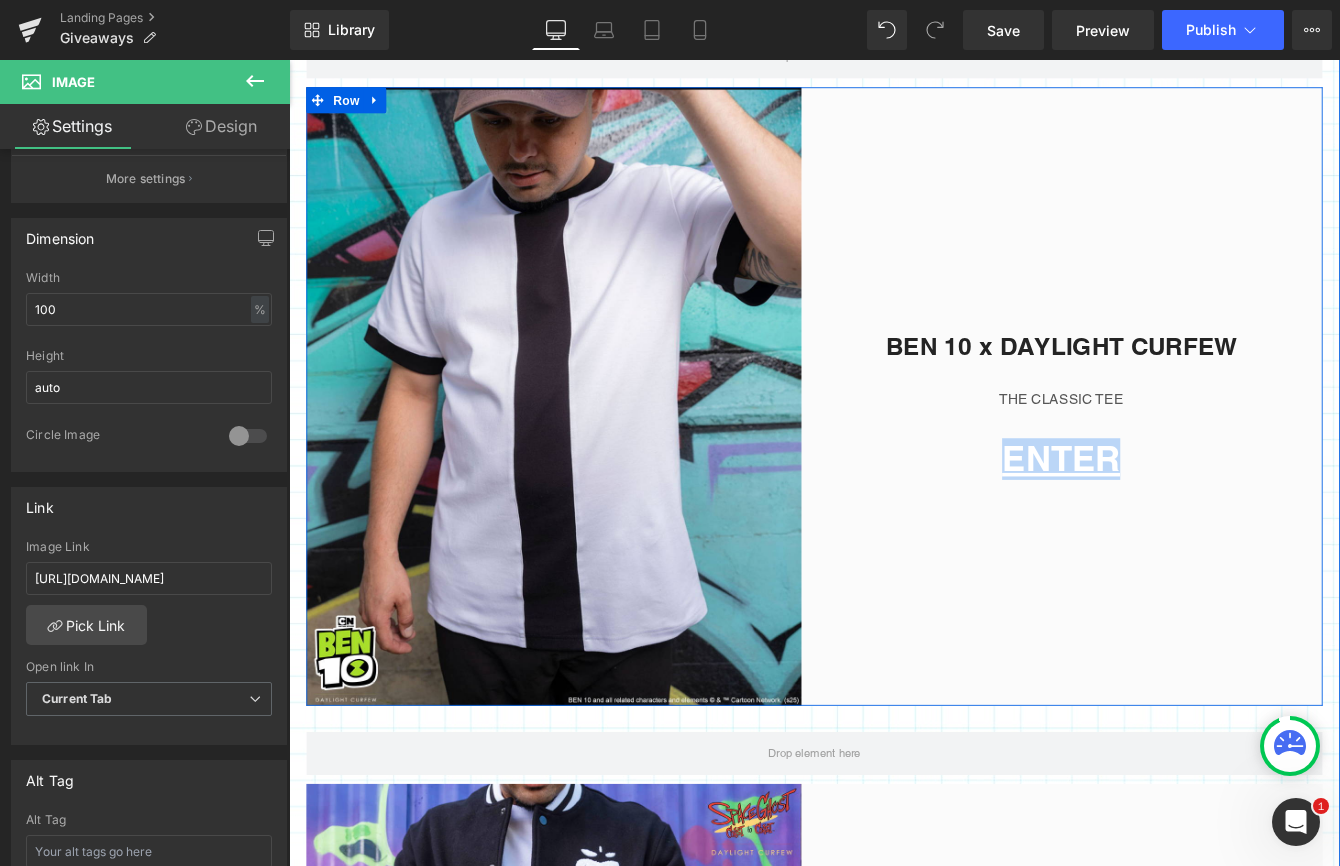 click on "BEN 10 x DAYLIGHT CURFEW Heading         THE CLASSIC TEE Text Block         ENTER Text Block         Row" at bounding box center (1186, 448) 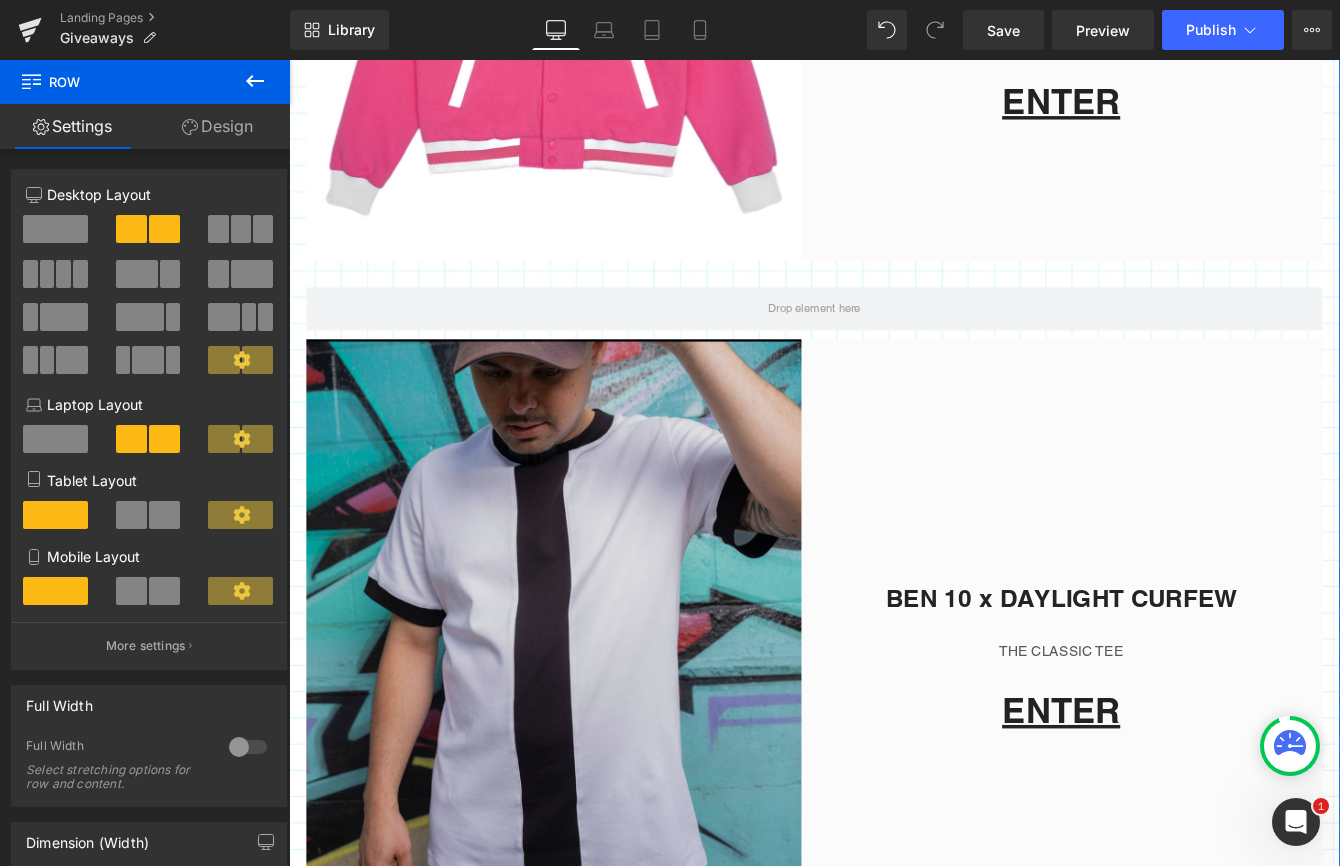 scroll, scrollTop: 2843, scrollLeft: 0, axis: vertical 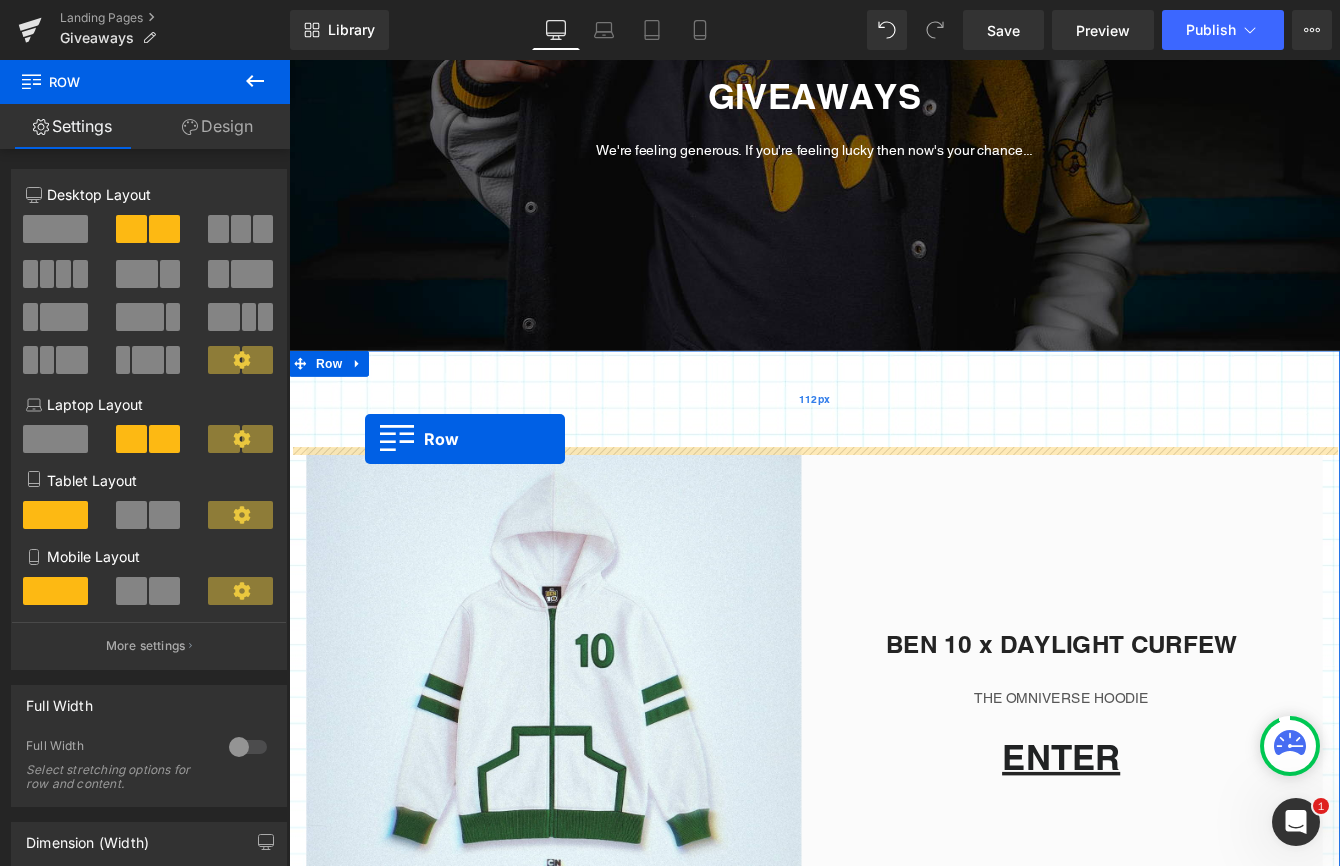 drag, startPoint x: 311, startPoint y: 330, endPoint x: 376, endPoint y: 496, distance: 178.27226 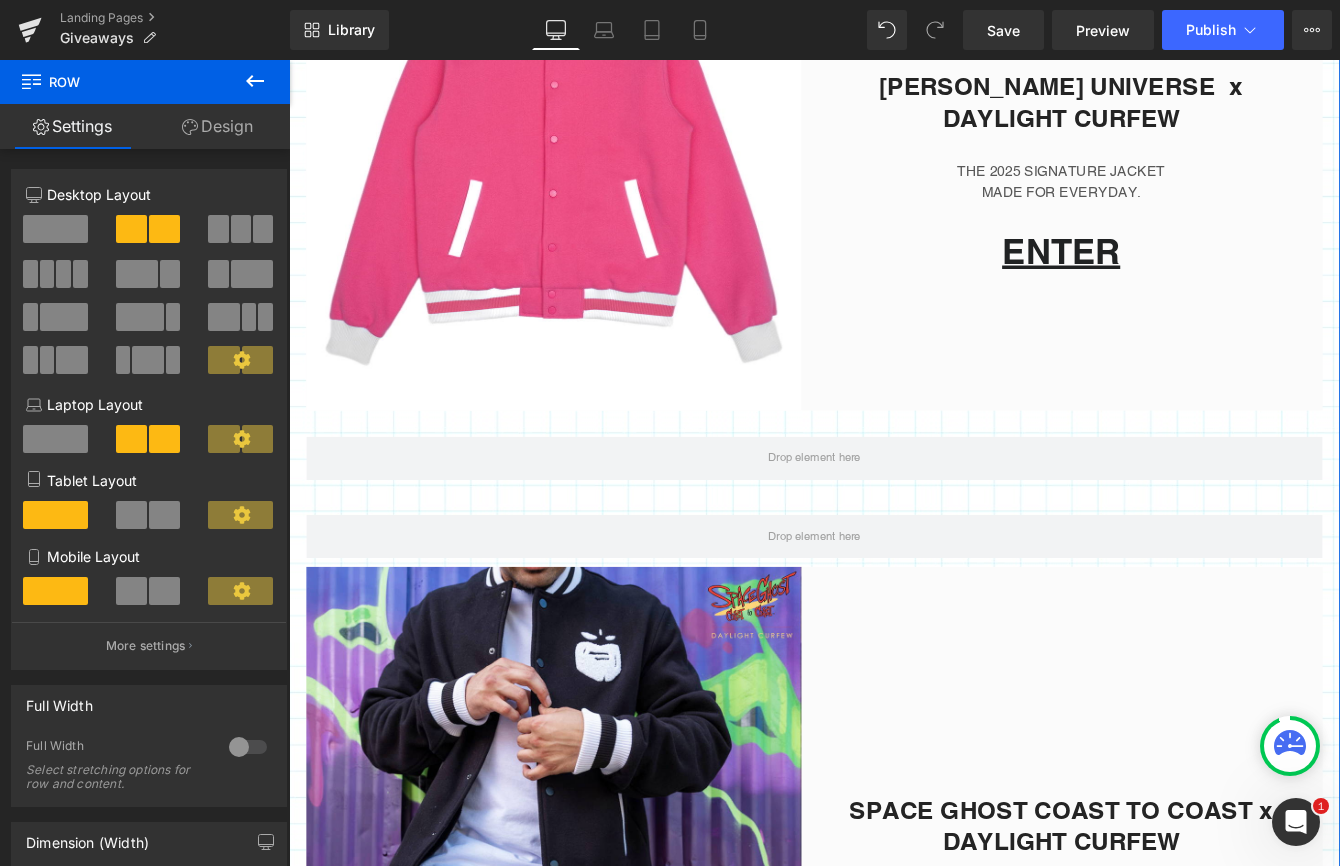 scroll, scrollTop: 3384, scrollLeft: 0, axis: vertical 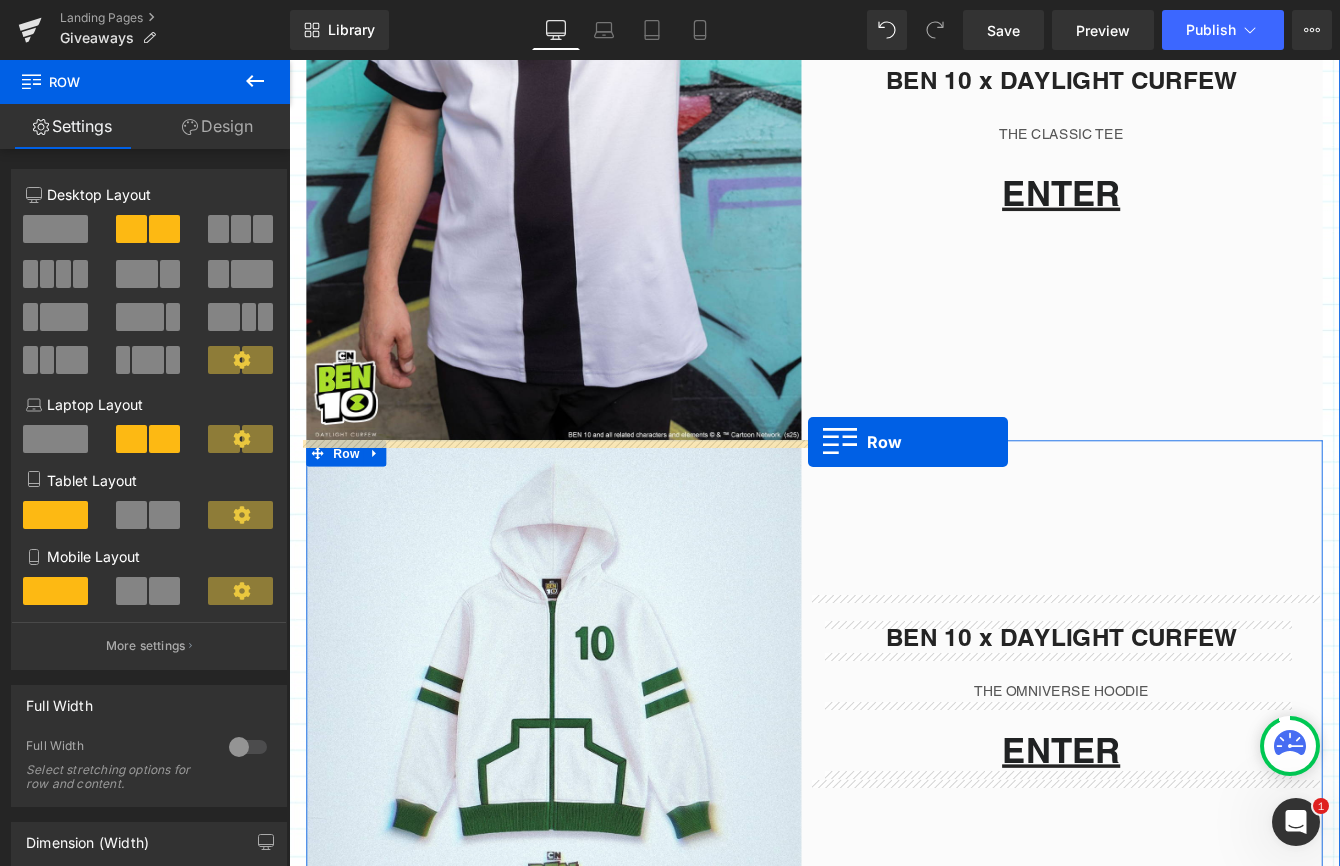 drag, startPoint x: 303, startPoint y: 415, endPoint x: 886, endPoint y: 500, distance: 589.1638 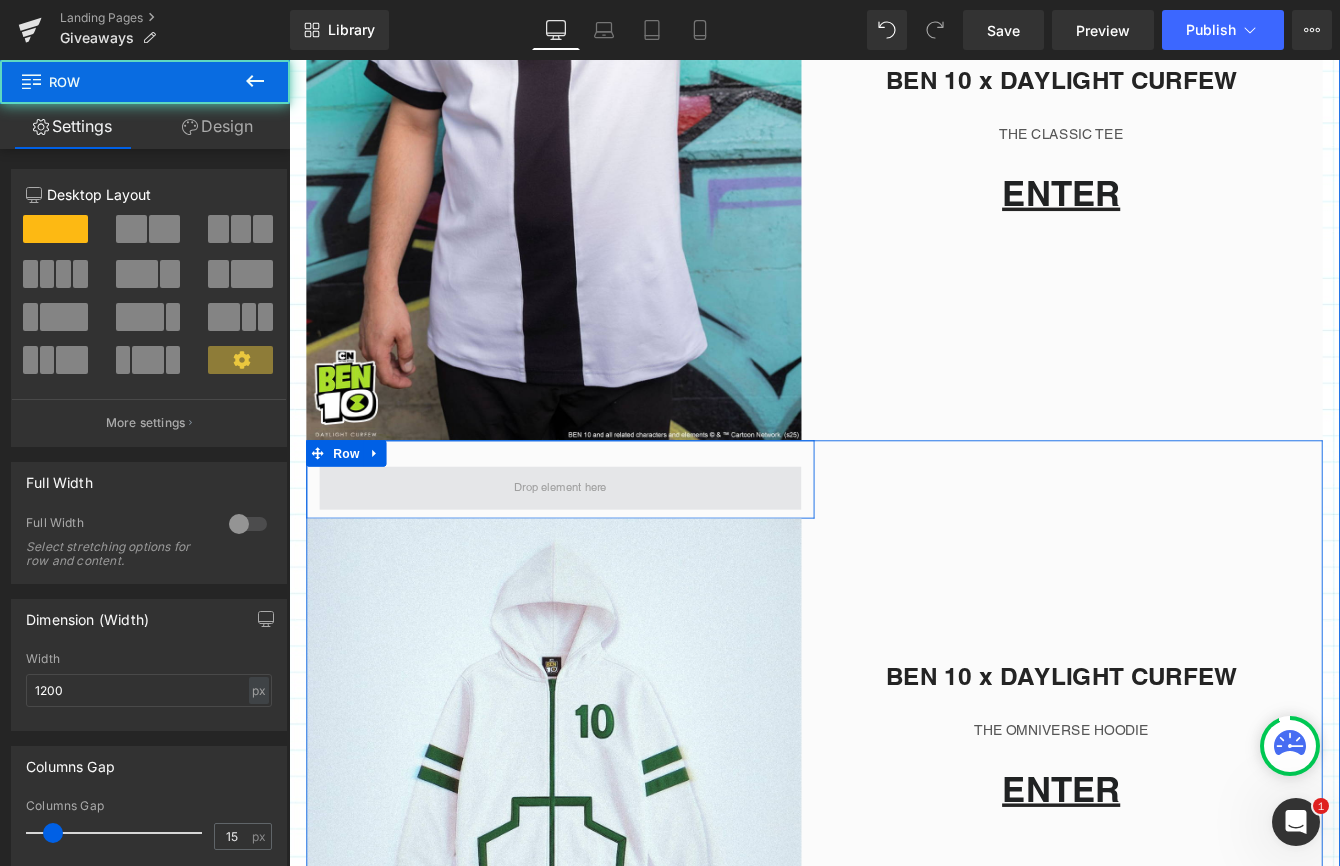 click at bounding box center [601, 553] 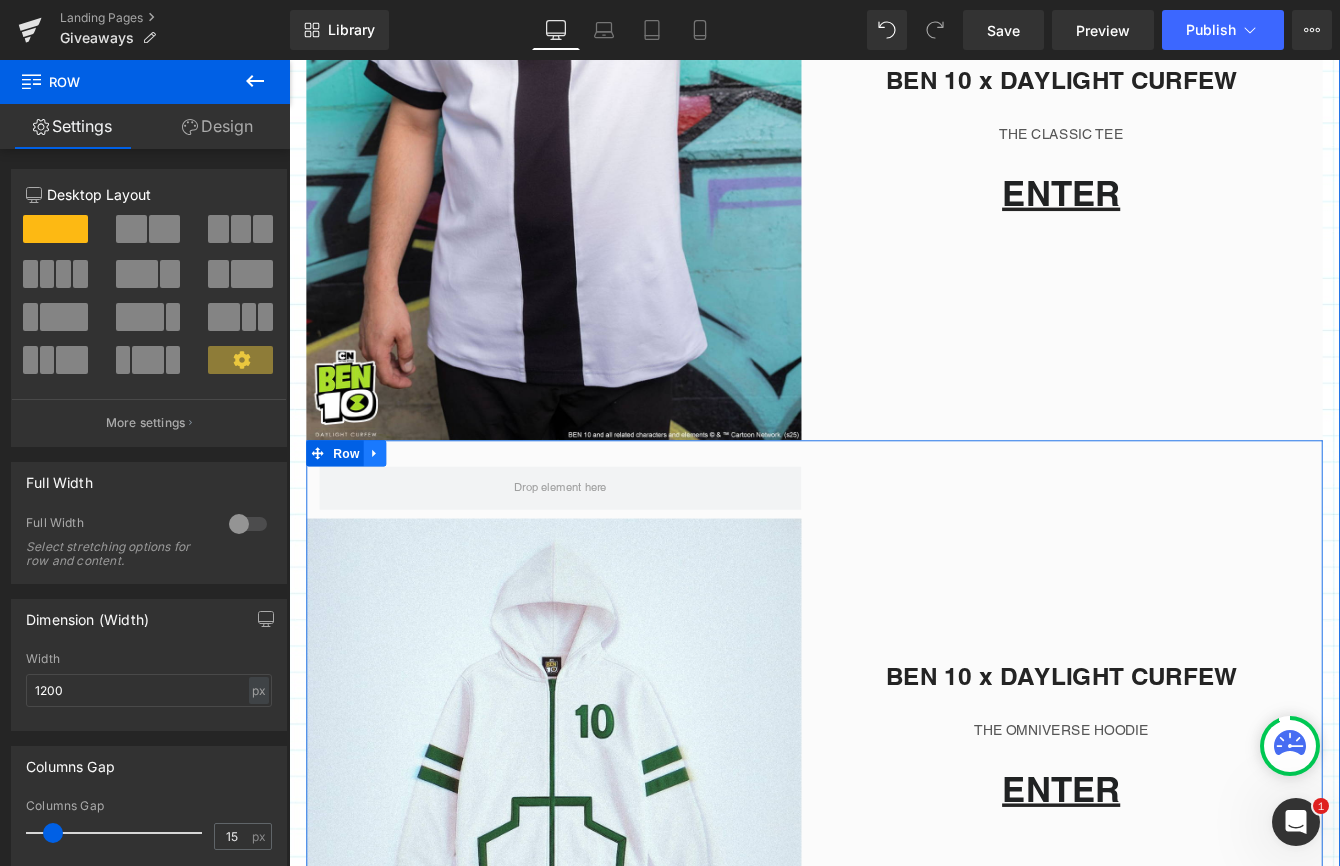 click 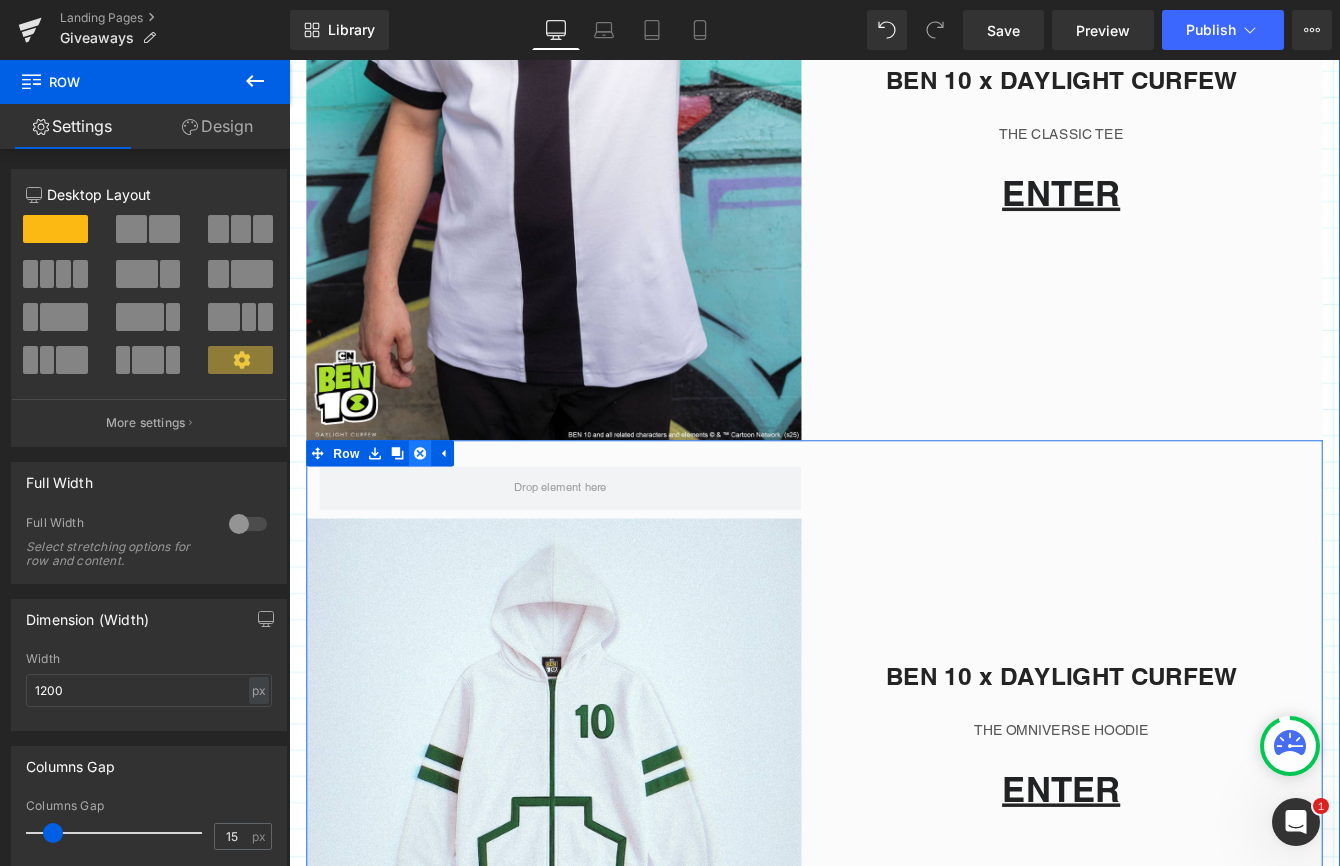 click at bounding box center [440, 513] 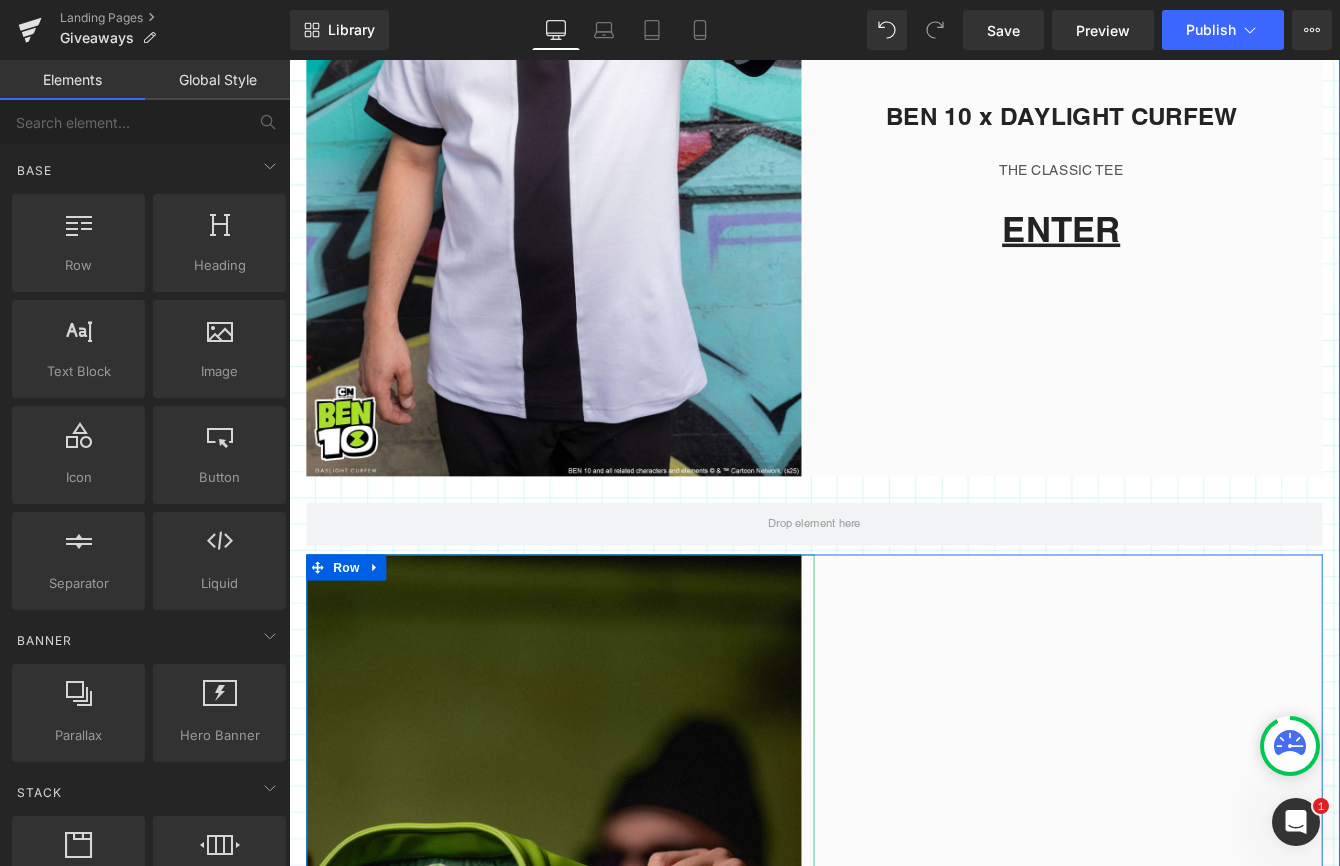 scroll, scrollTop: 1061, scrollLeft: 0, axis: vertical 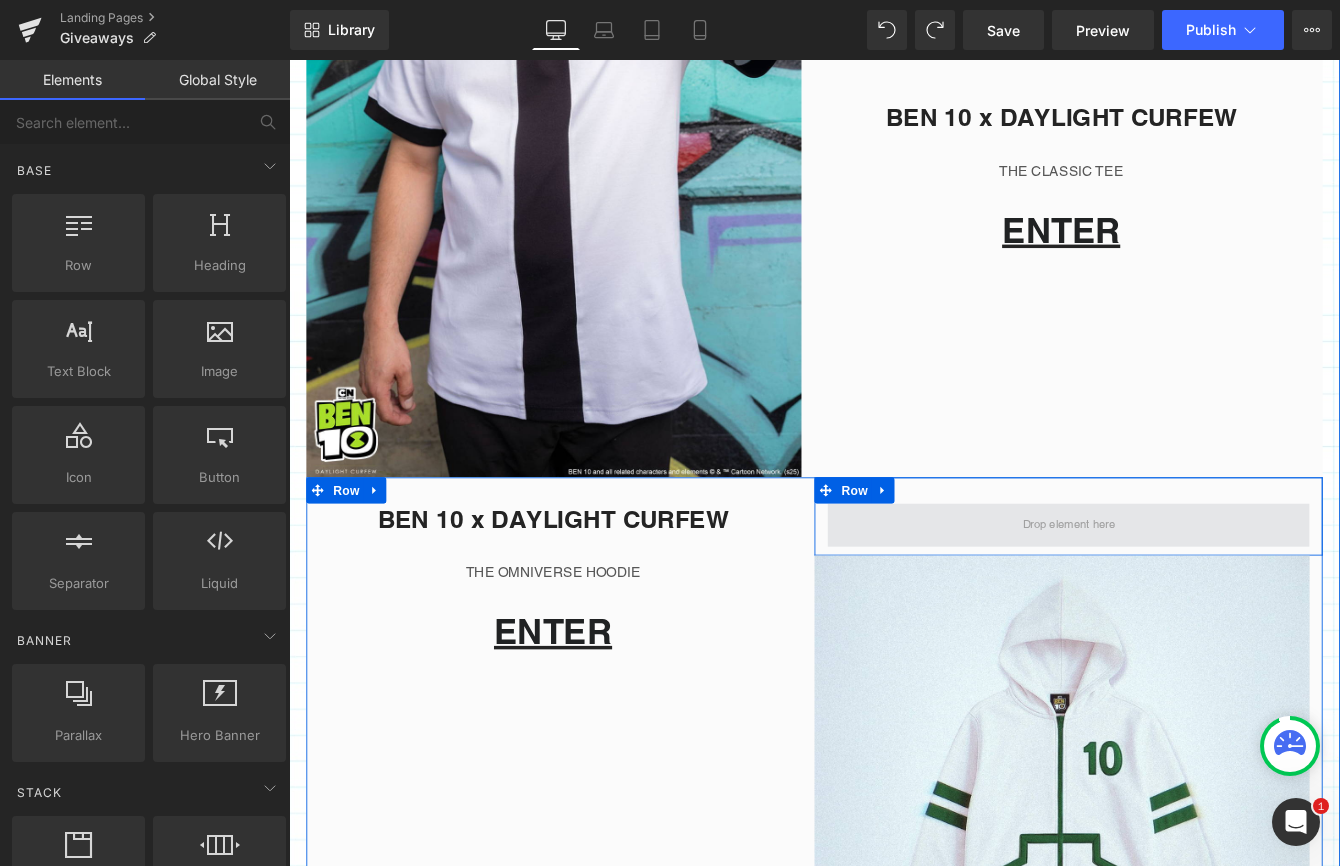 click at bounding box center (1186, 596) 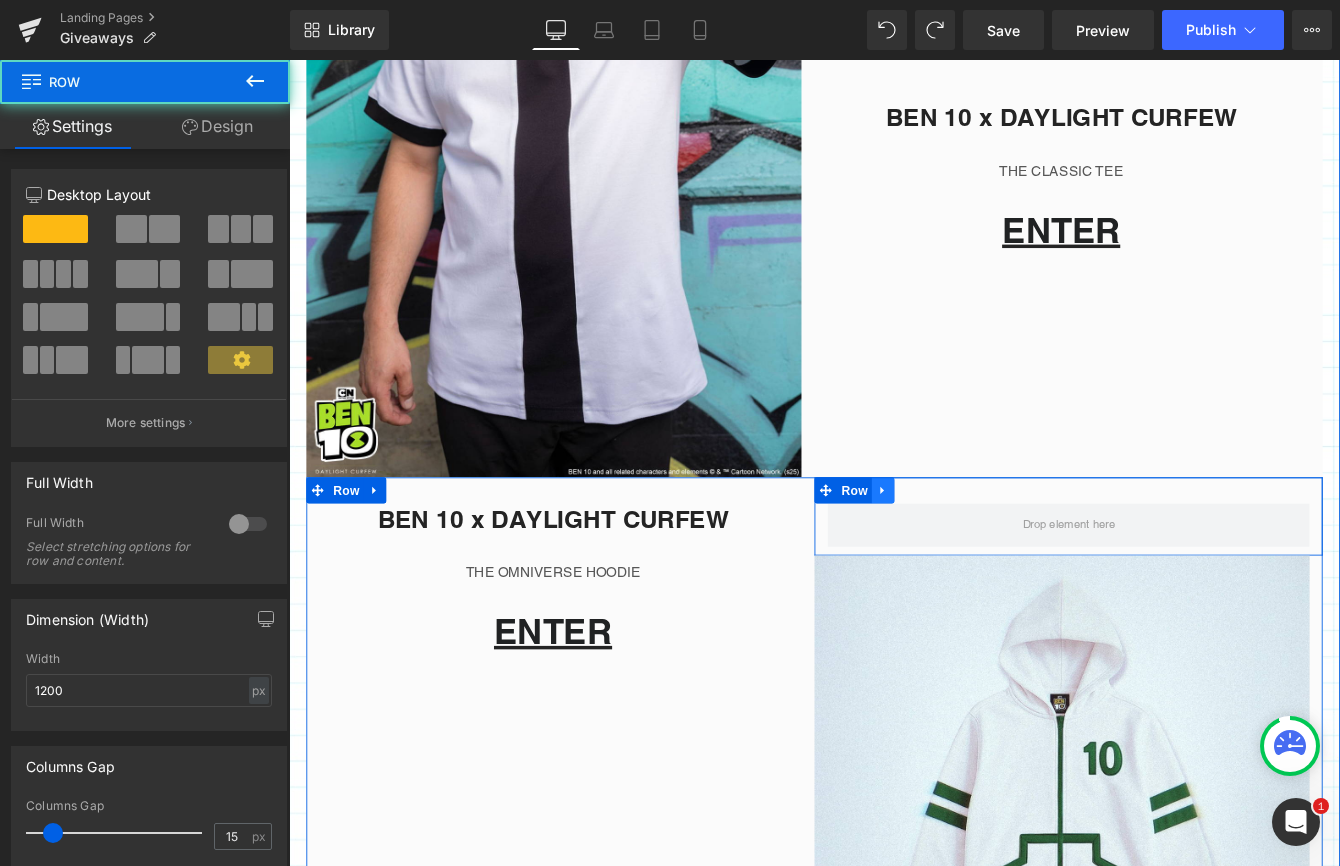 click 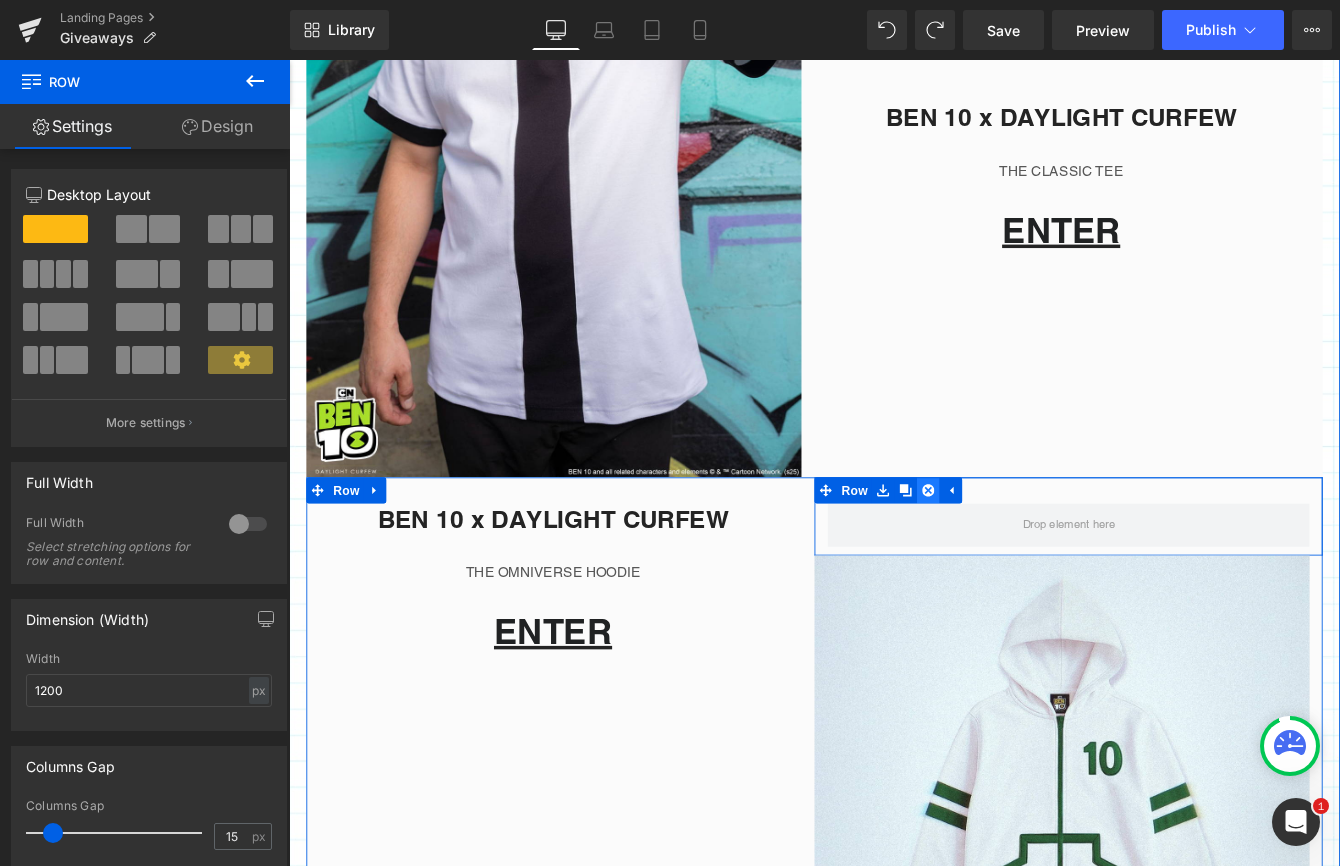 click 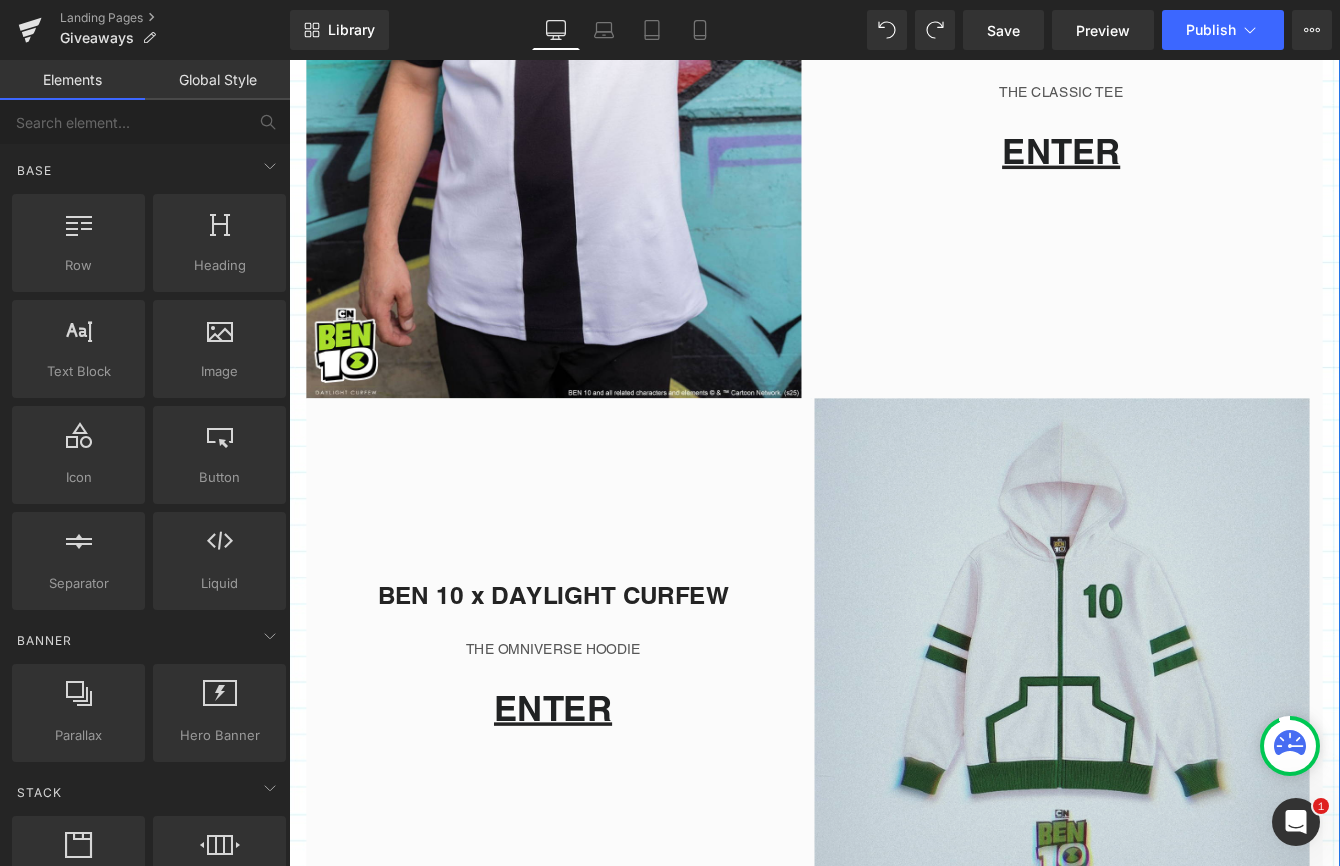 scroll, scrollTop: 1143, scrollLeft: 0, axis: vertical 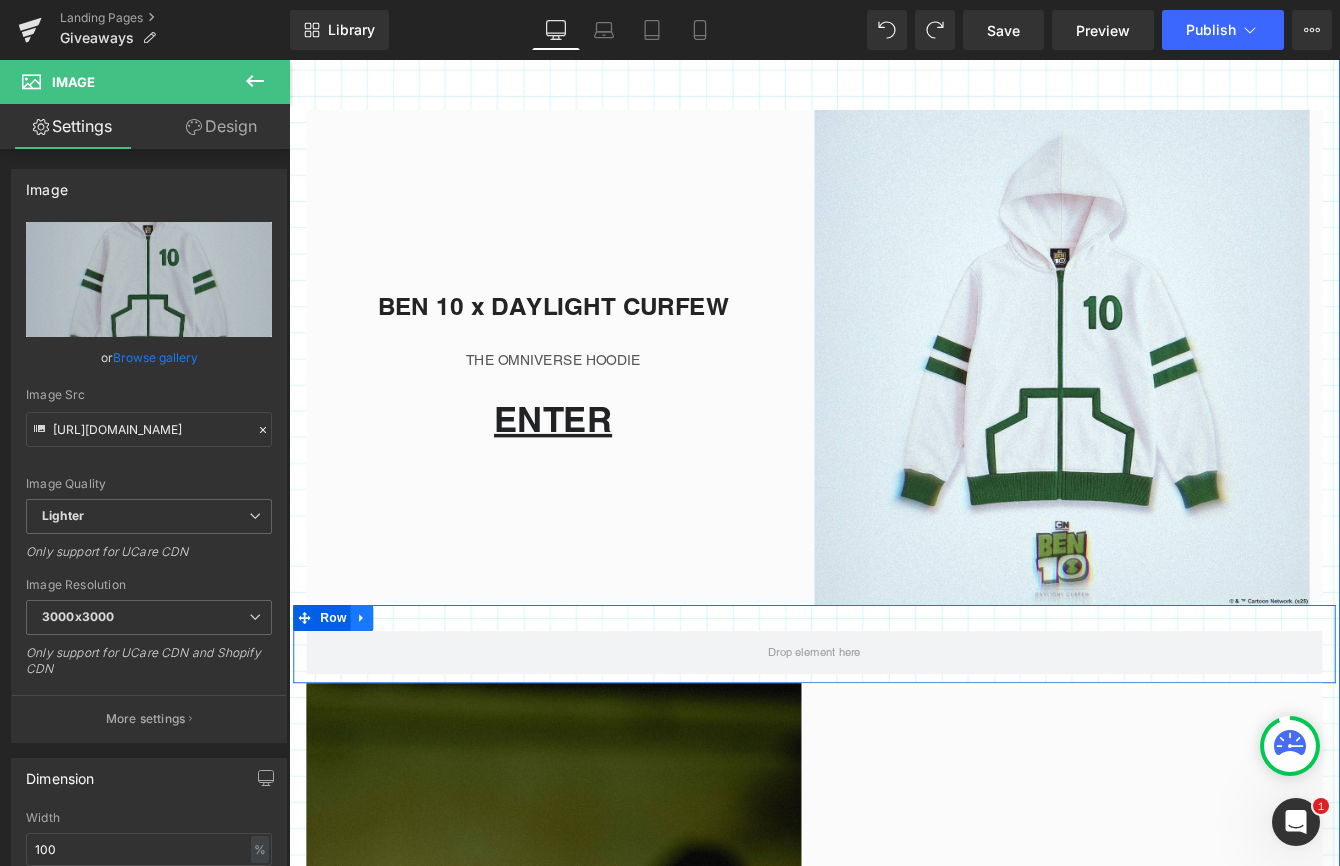 click 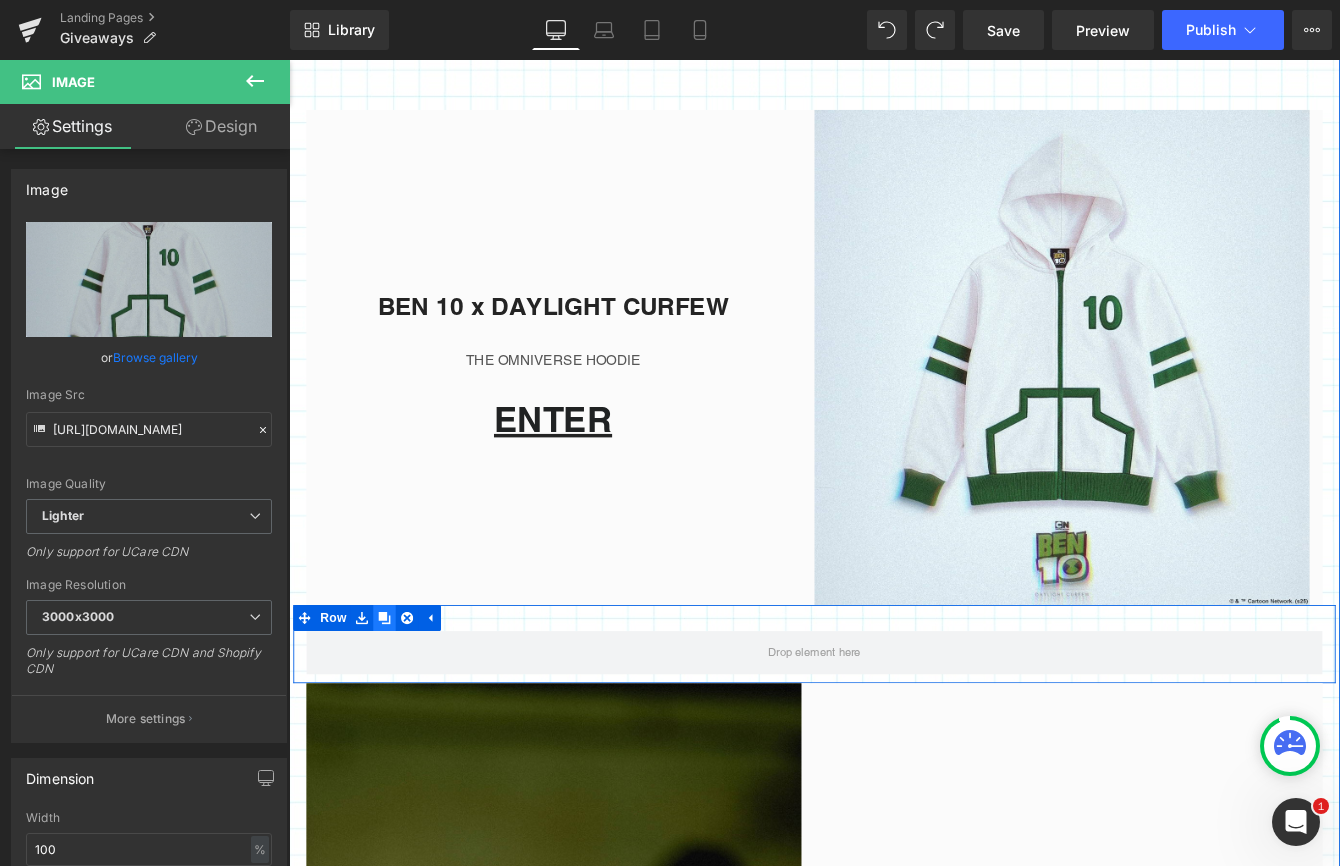 click 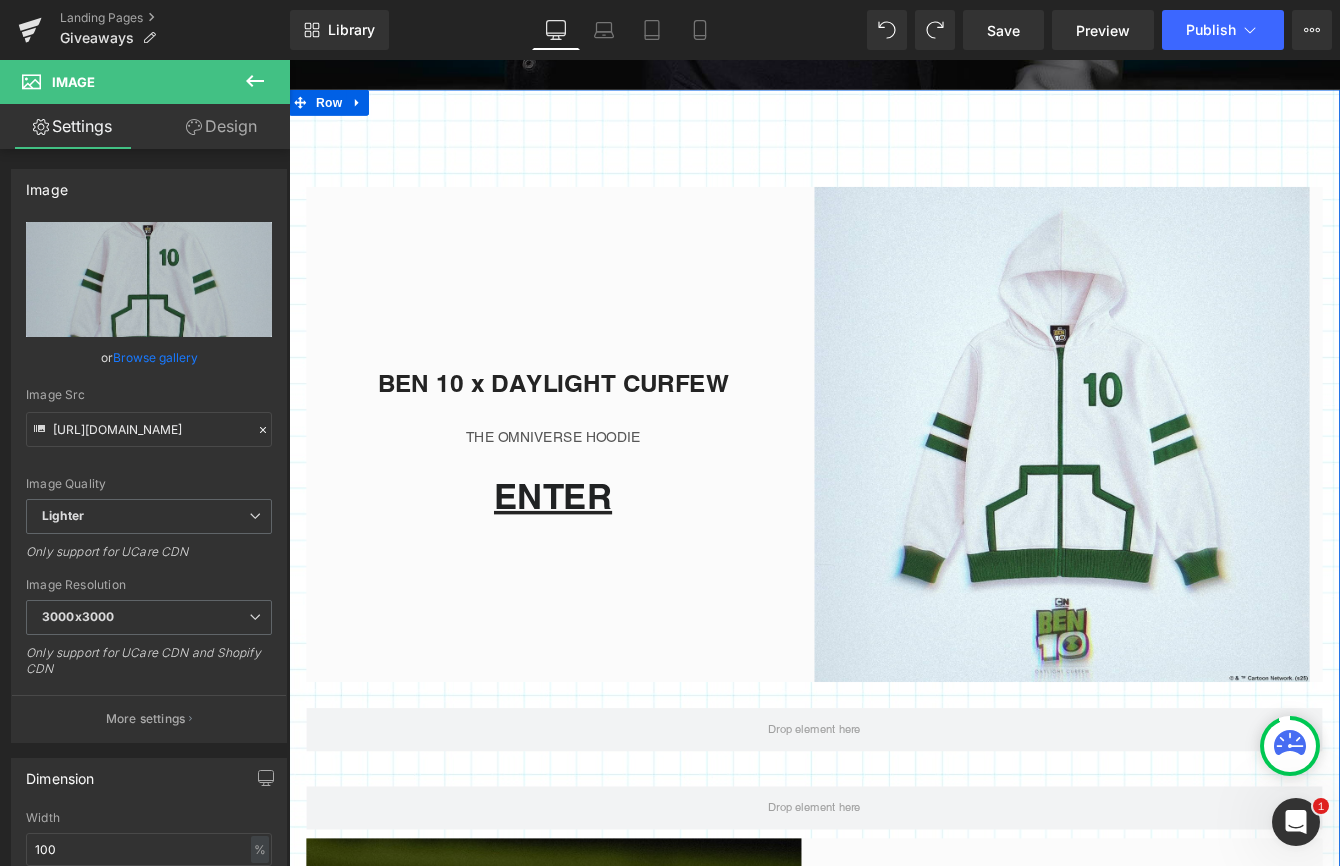scroll, scrollTop: 652, scrollLeft: 0, axis: vertical 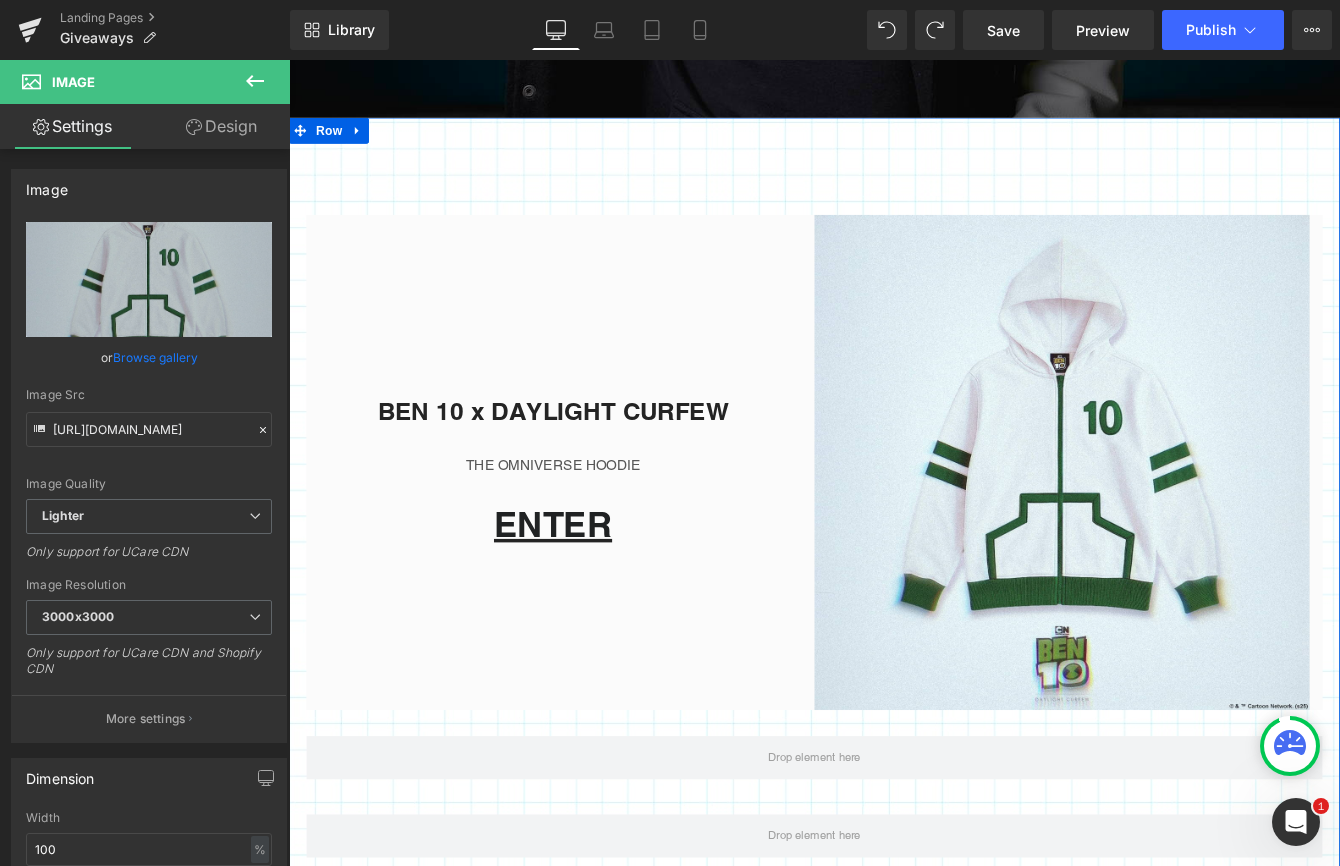 click on "BEN 10 x DAYLIGHT CURFEW Heading         THE OMNIVERSE HOODIE Text Block         ENTER Text Block         Row" at bounding box center (601, 523) 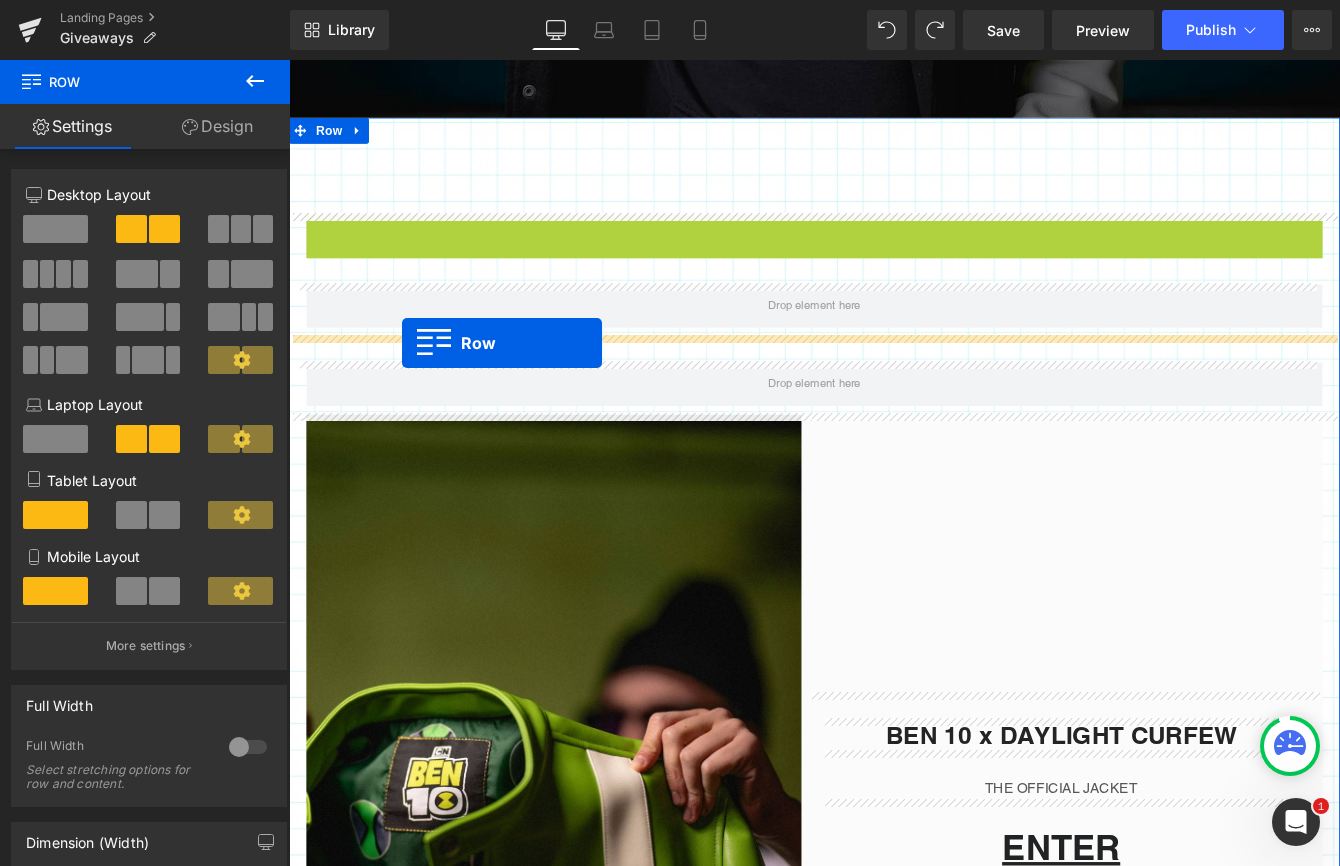 drag, startPoint x: 317, startPoint y: 250, endPoint x: 420, endPoint y: 386, distance: 170.60188 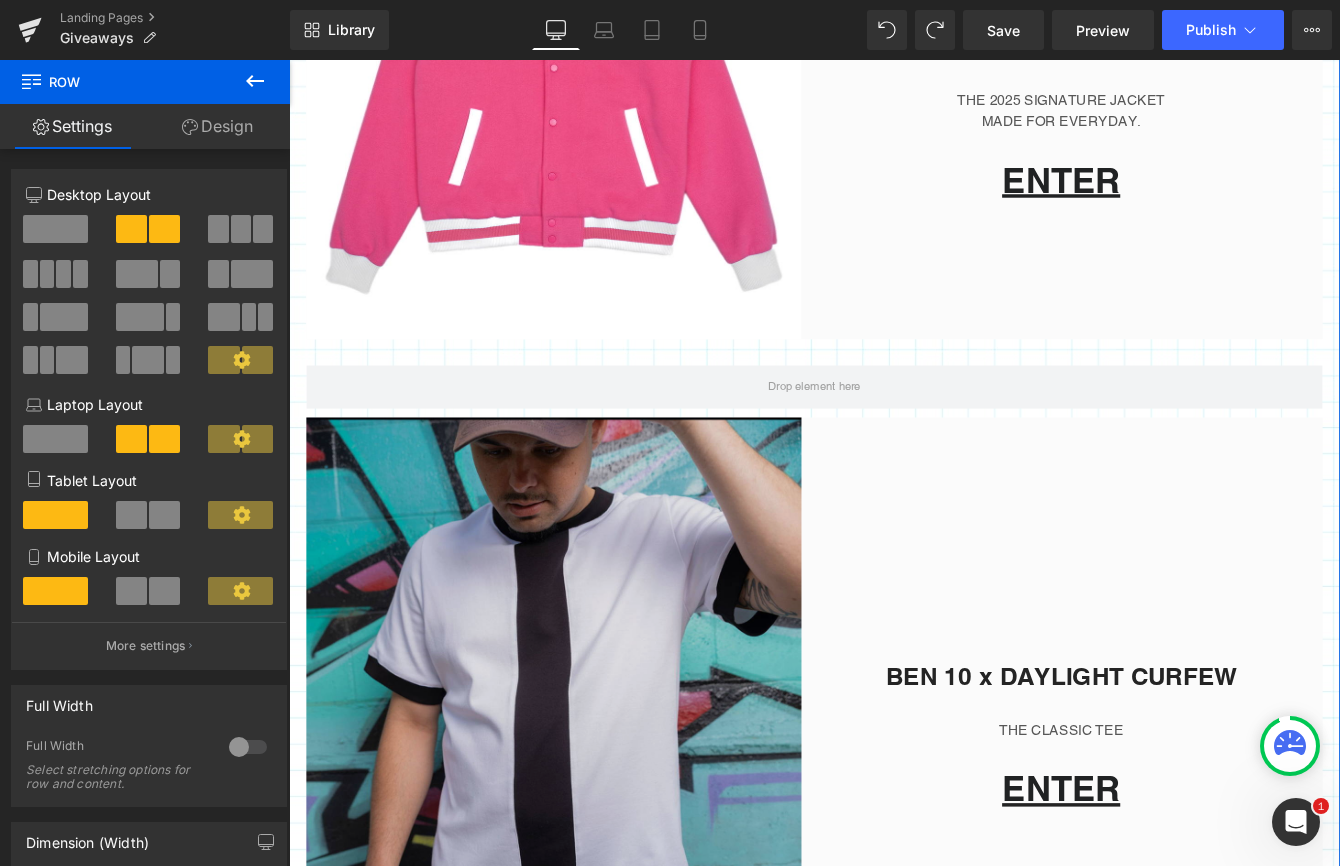 scroll, scrollTop: 2778, scrollLeft: 0, axis: vertical 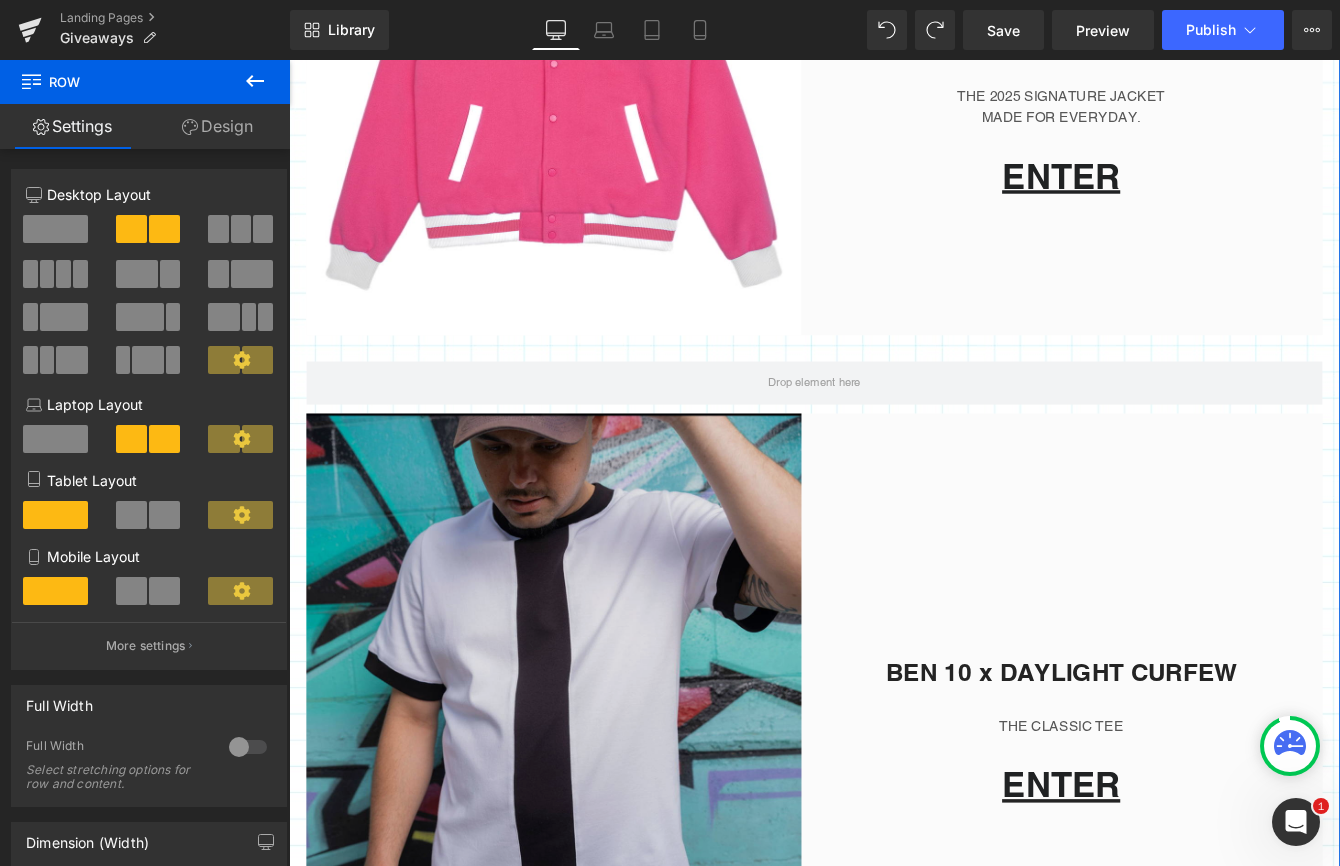 click at bounding box center [601, 823] 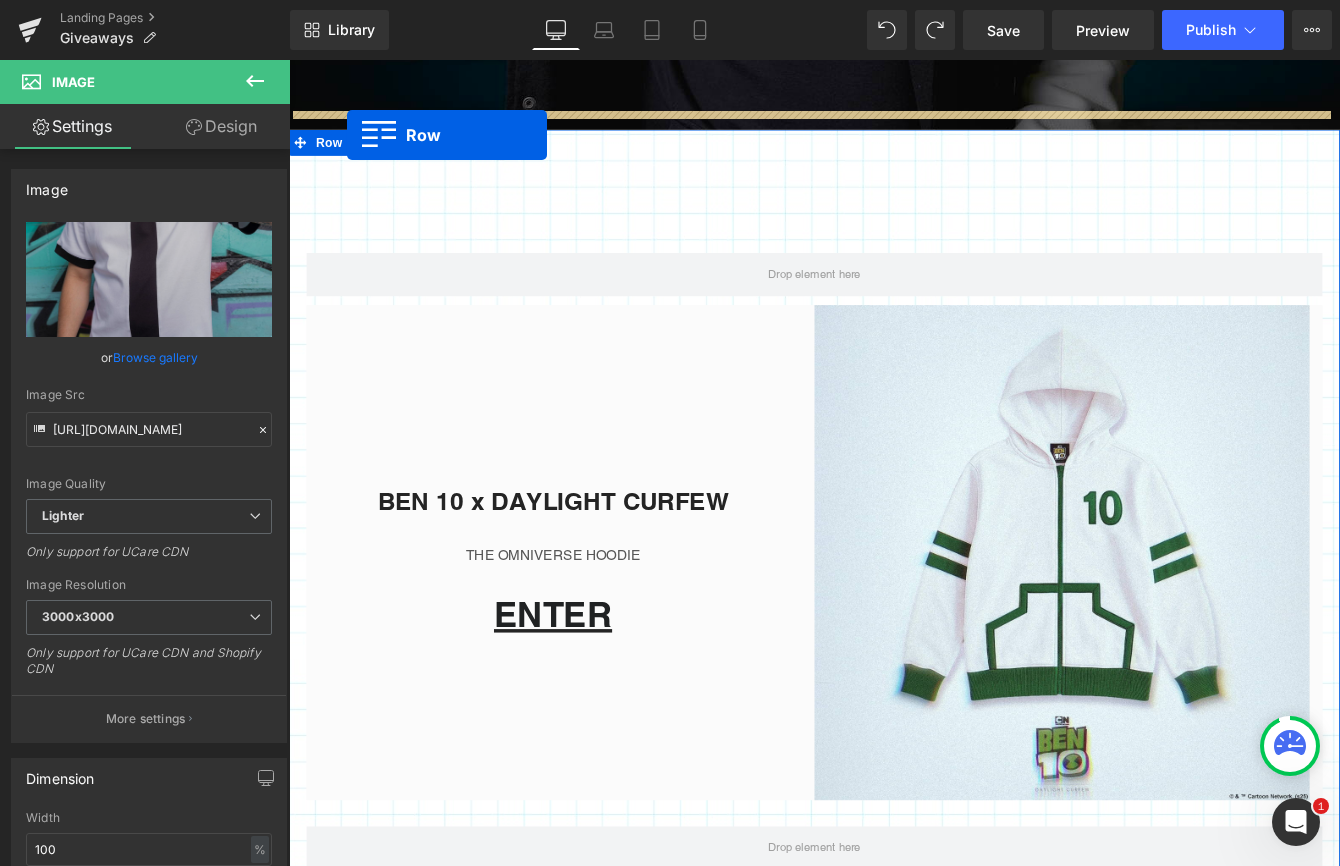 scroll, scrollTop: 538, scrollLeft: 0, axis: vertical 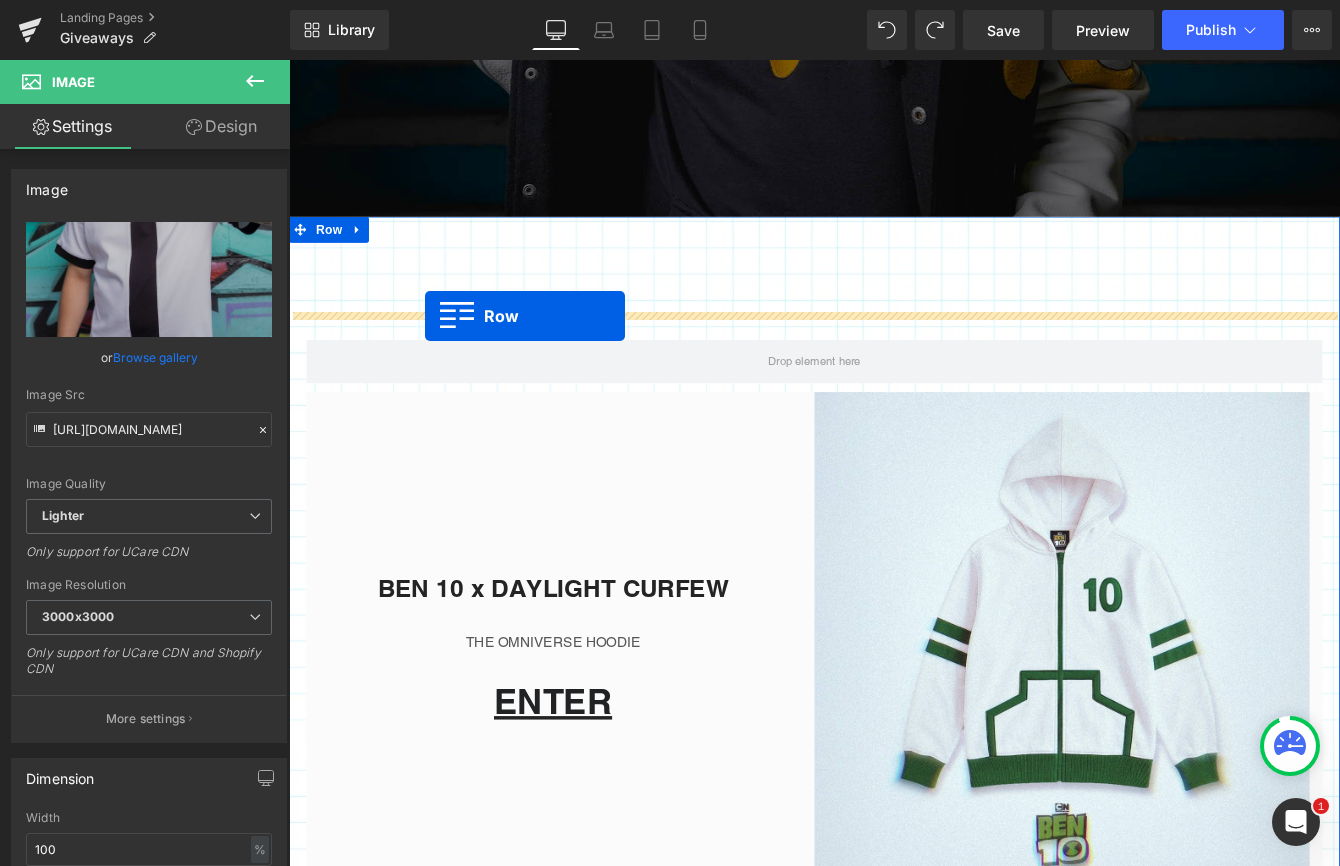 drag, startPoint x: 311, startPoint y: 482, endPoint x: 445, endPoint y: 355, distance: 184.62123 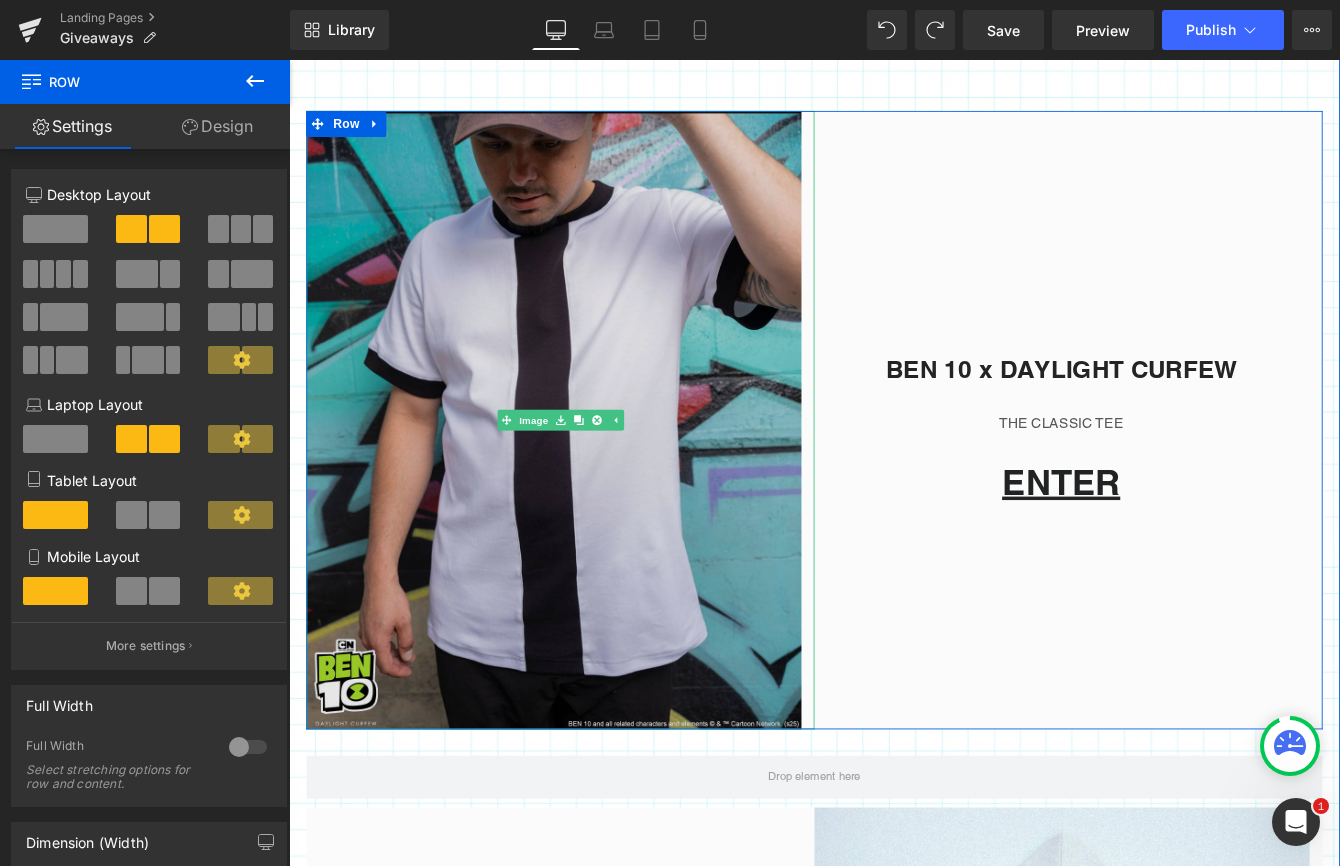 scroll, scrollTop: 798, scrollLeft: 0, axis: vertical 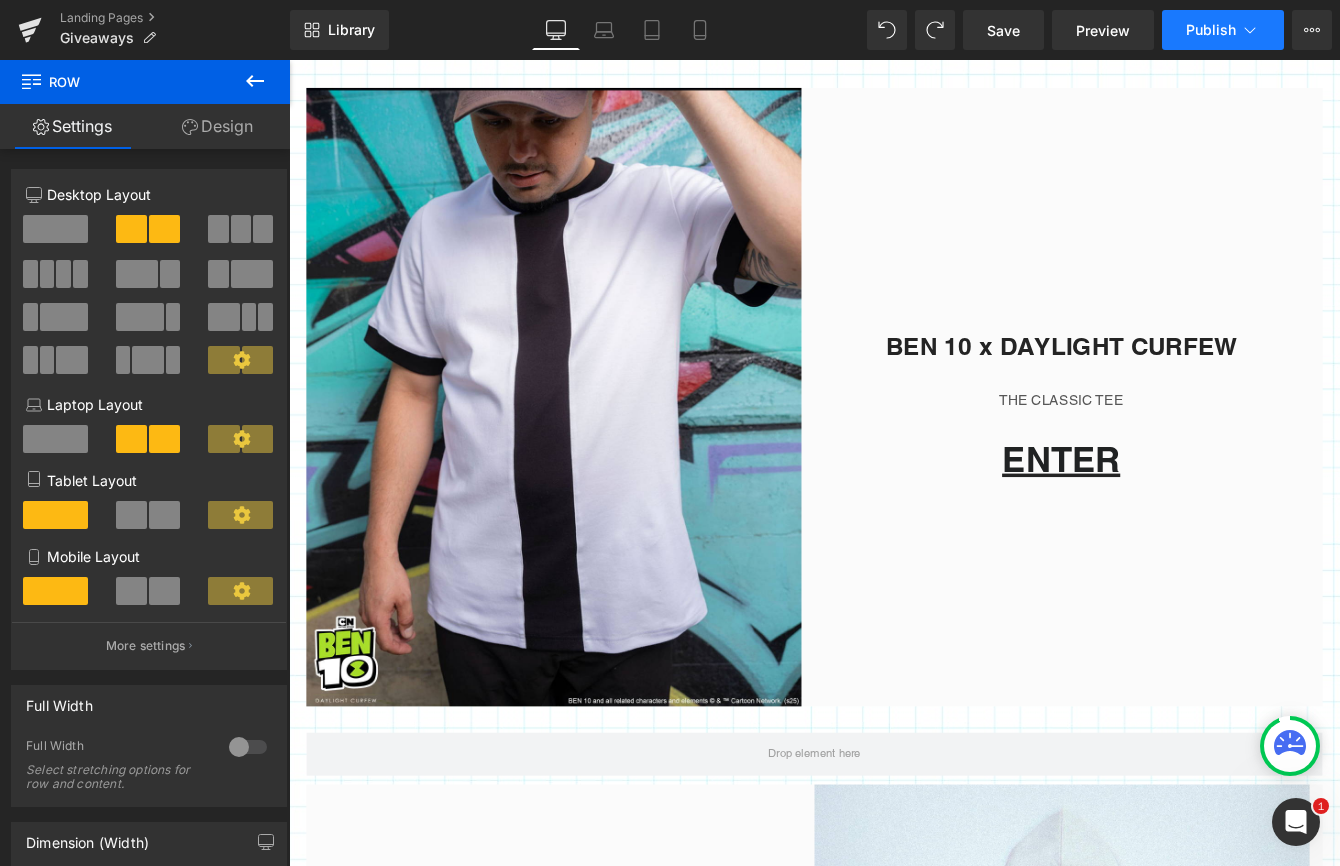click on "Publish" at bounding box center [1211, 30] 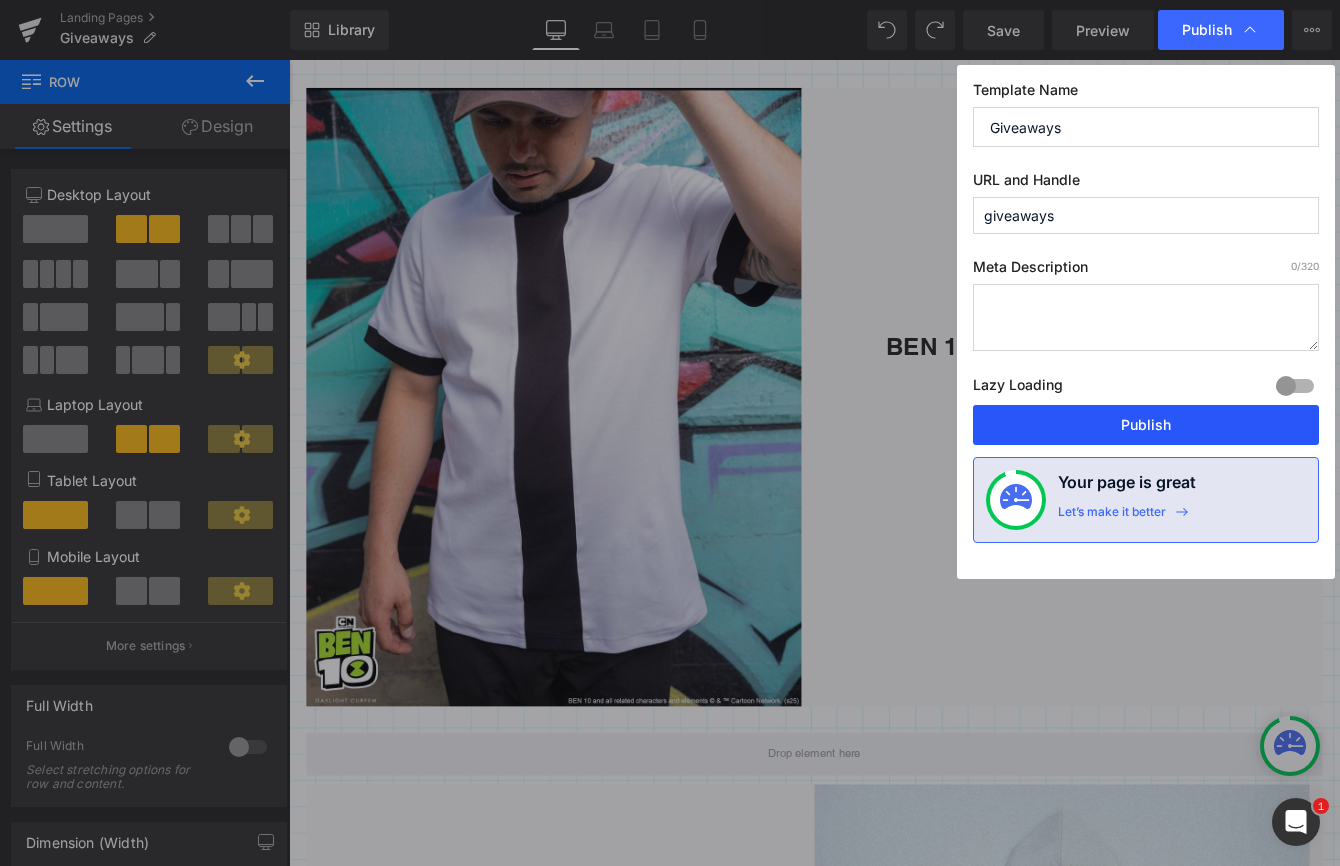 click on "Publish" at bounding box center (1146, 425) 